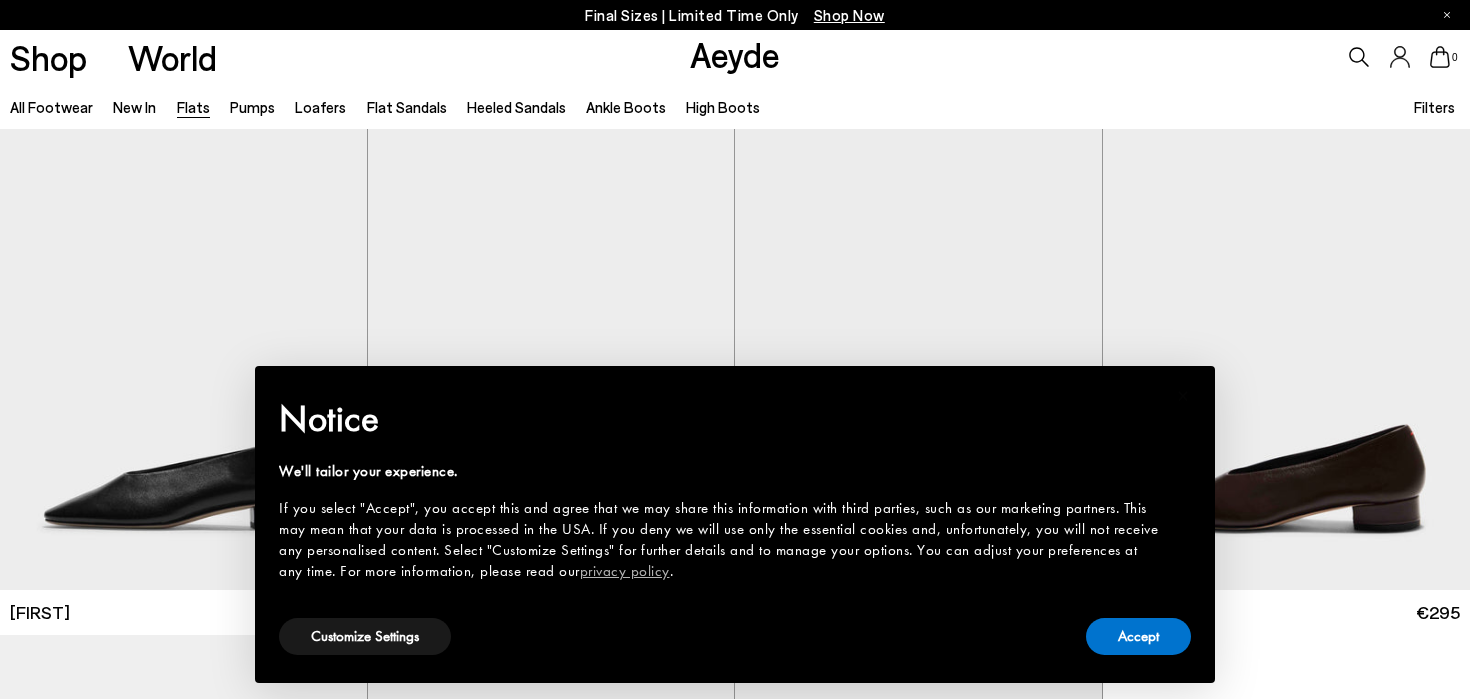 scroll, scrollTop: 0, scrollLeft: 0, axis: both 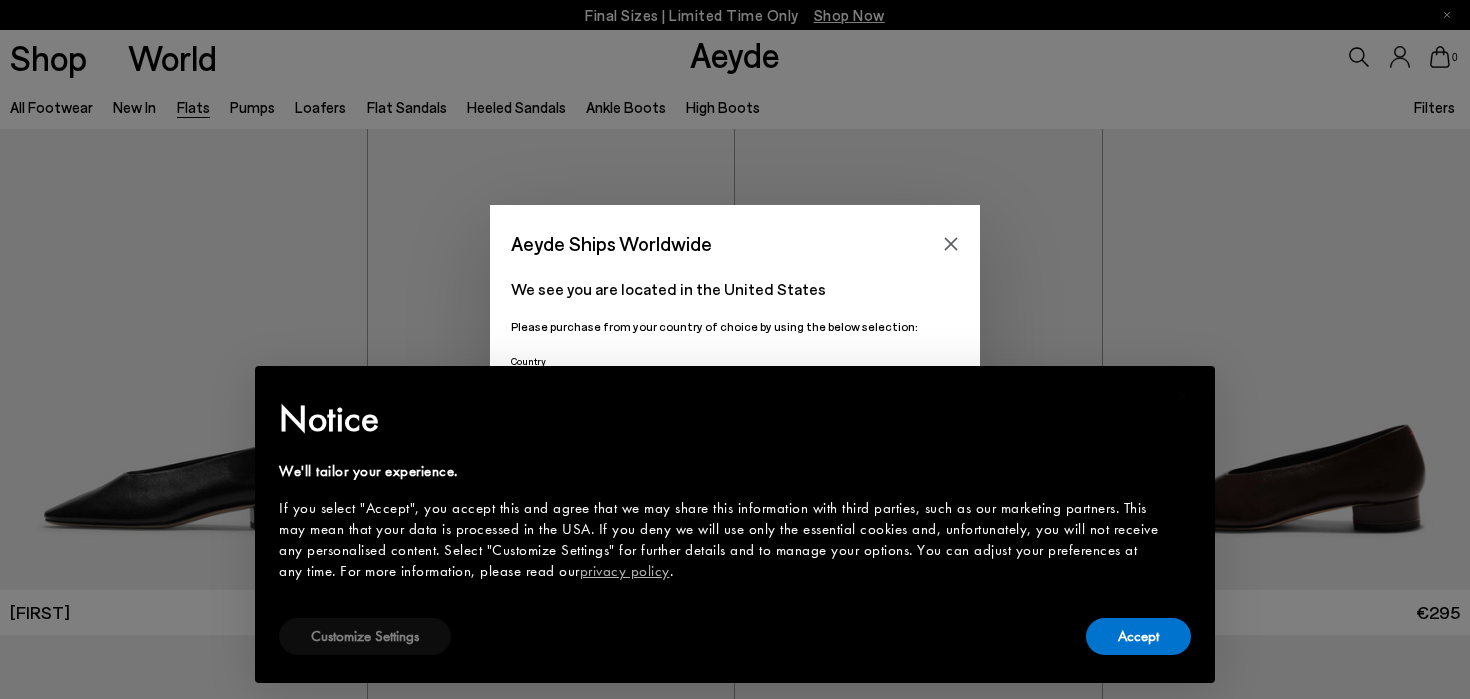 click on "Customize Settings" at bounding box center [365, 636] 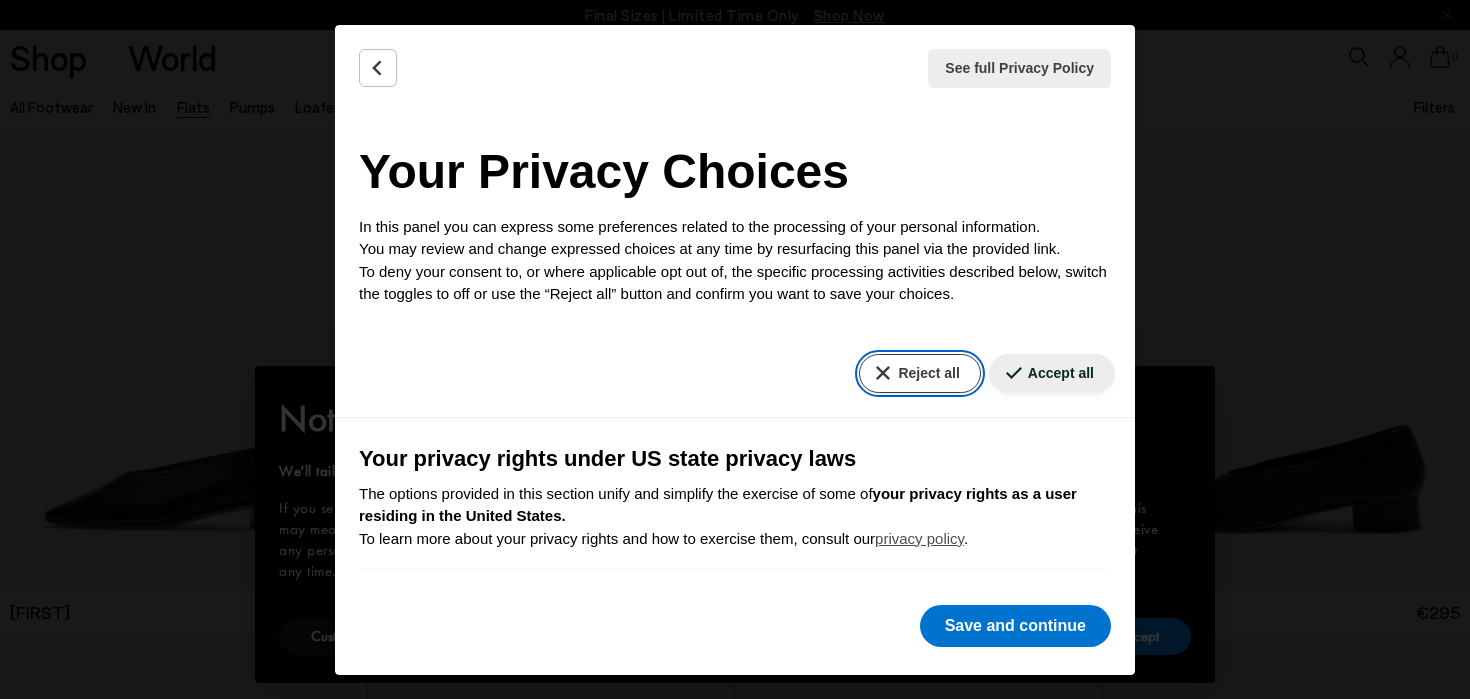 click on "Reject all" at bounding box center [919, 373] 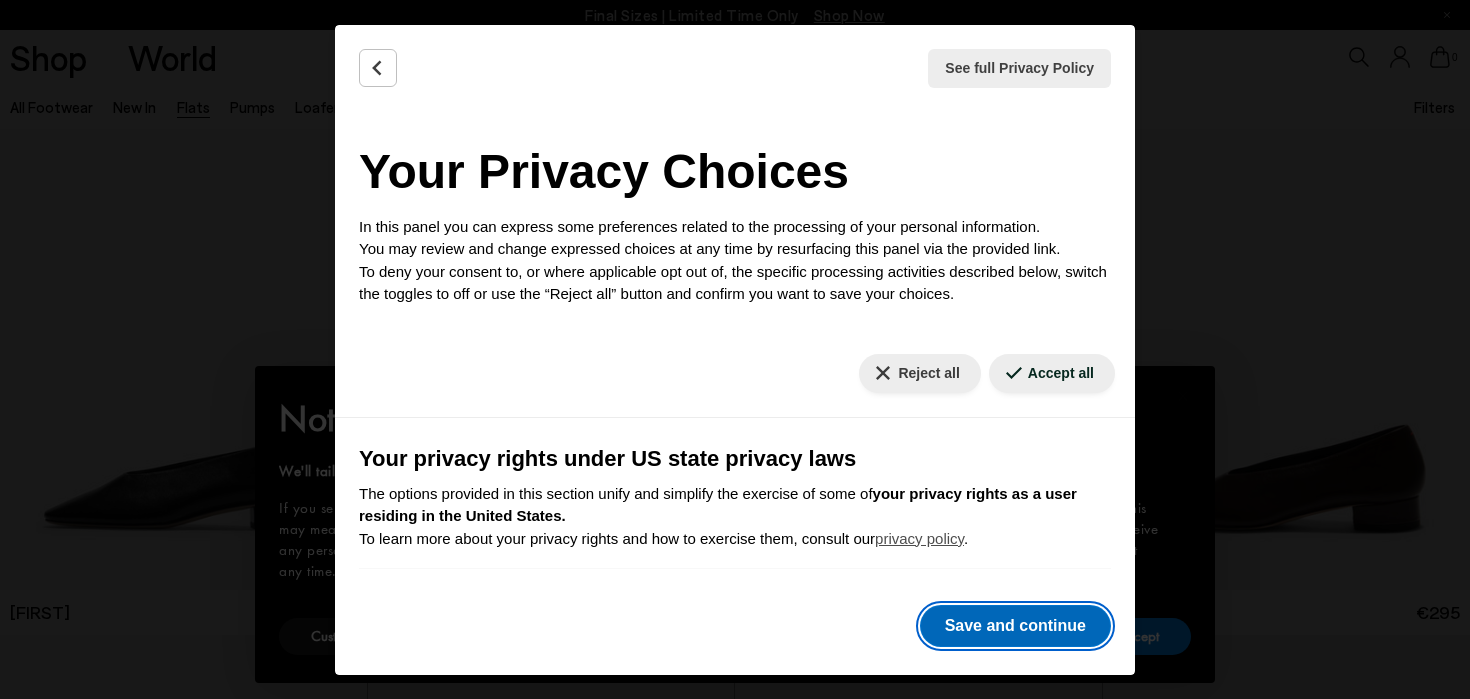 click on "Save and continue" at bounding box center (1015, 626) 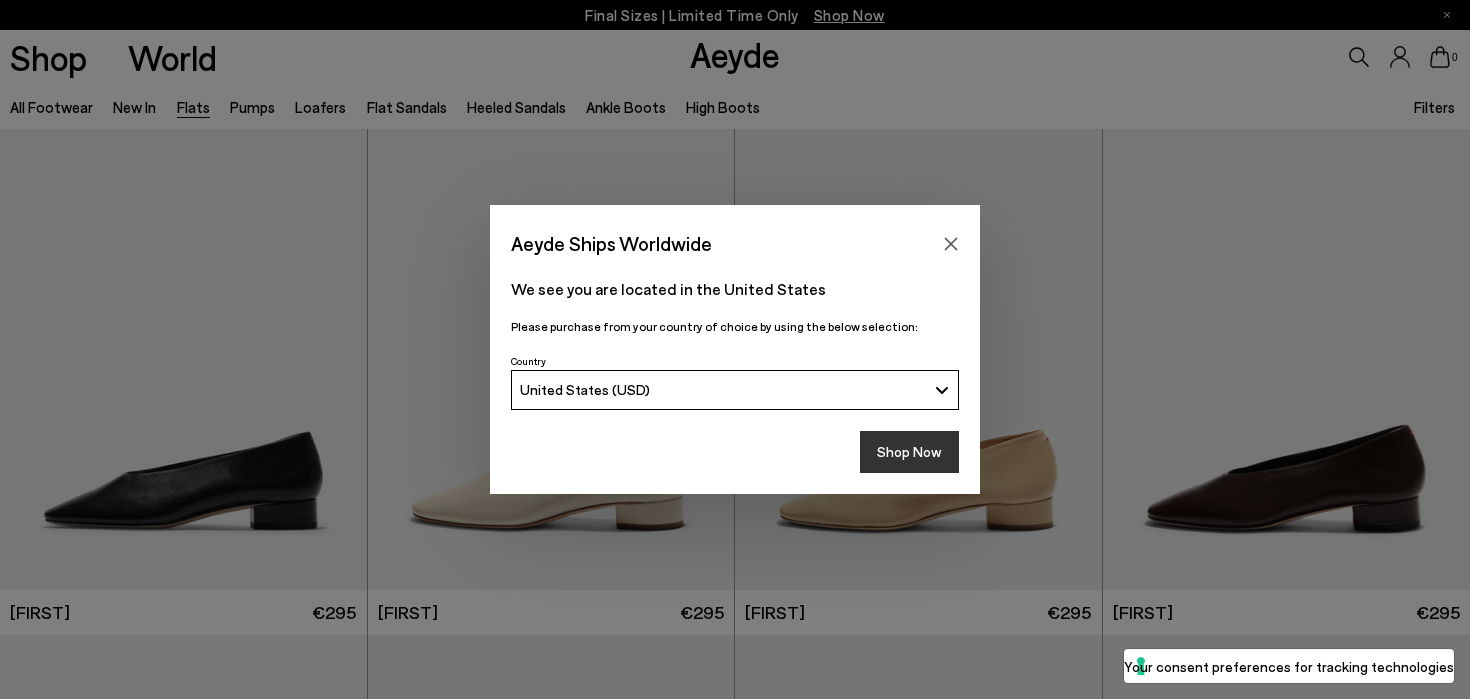 click on "Shop Now" at bounding box center [909, 452] 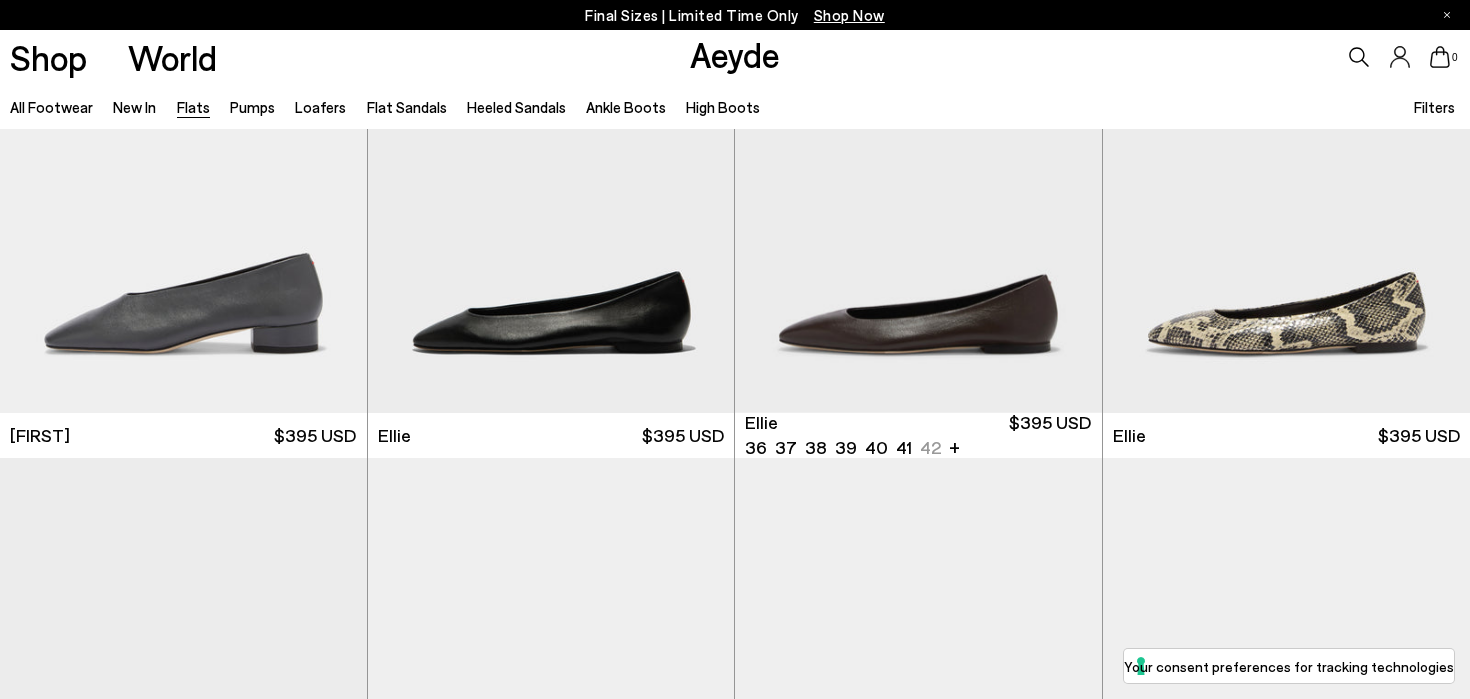 scroll, scrollTop: 687, scrollLeft: 0, axis: vertical 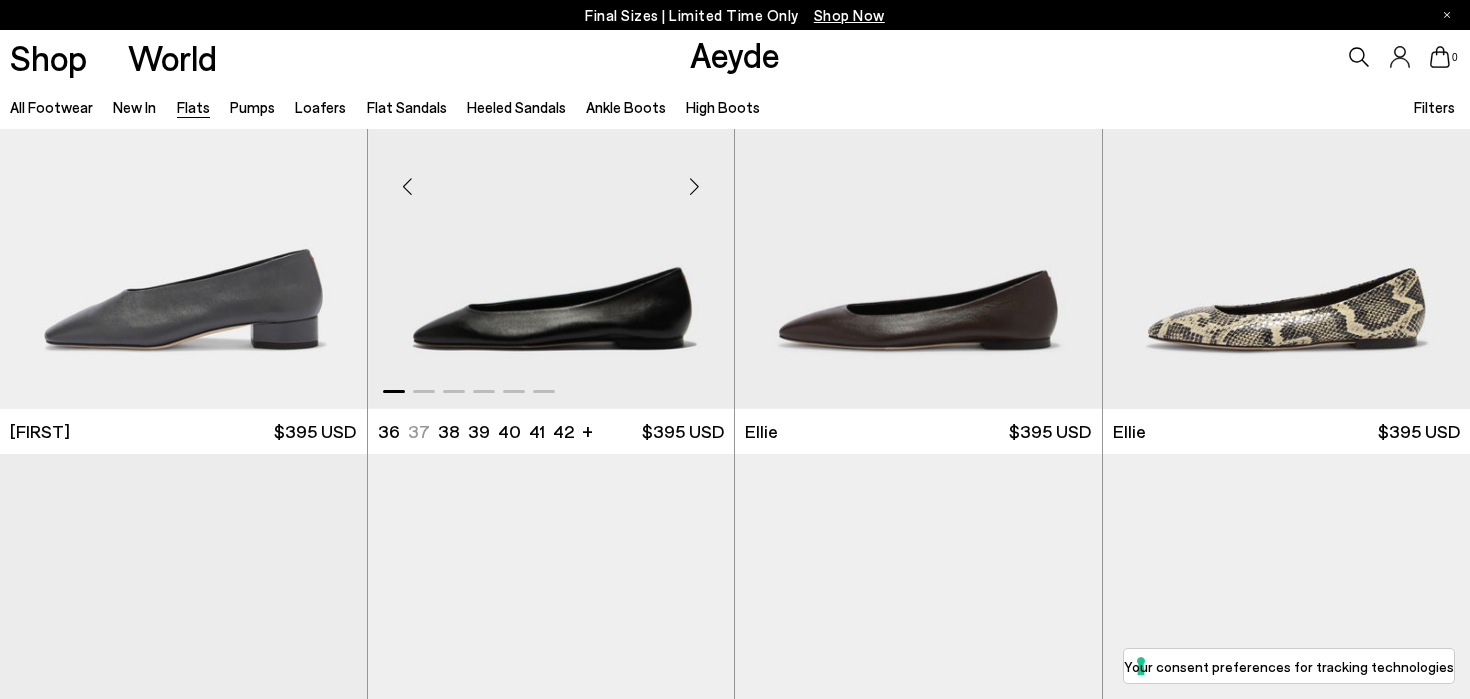click at bounding box center [551, 178] 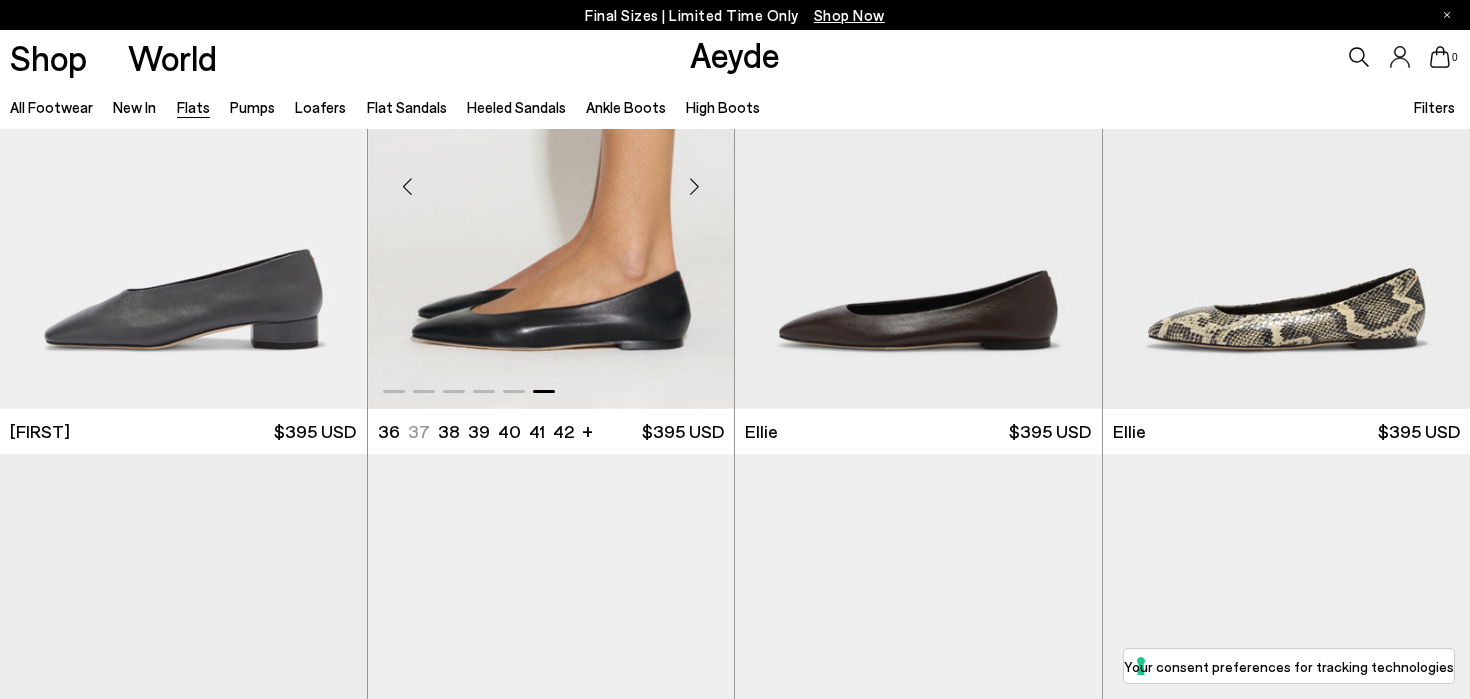 click at bounding box center [694, 186] 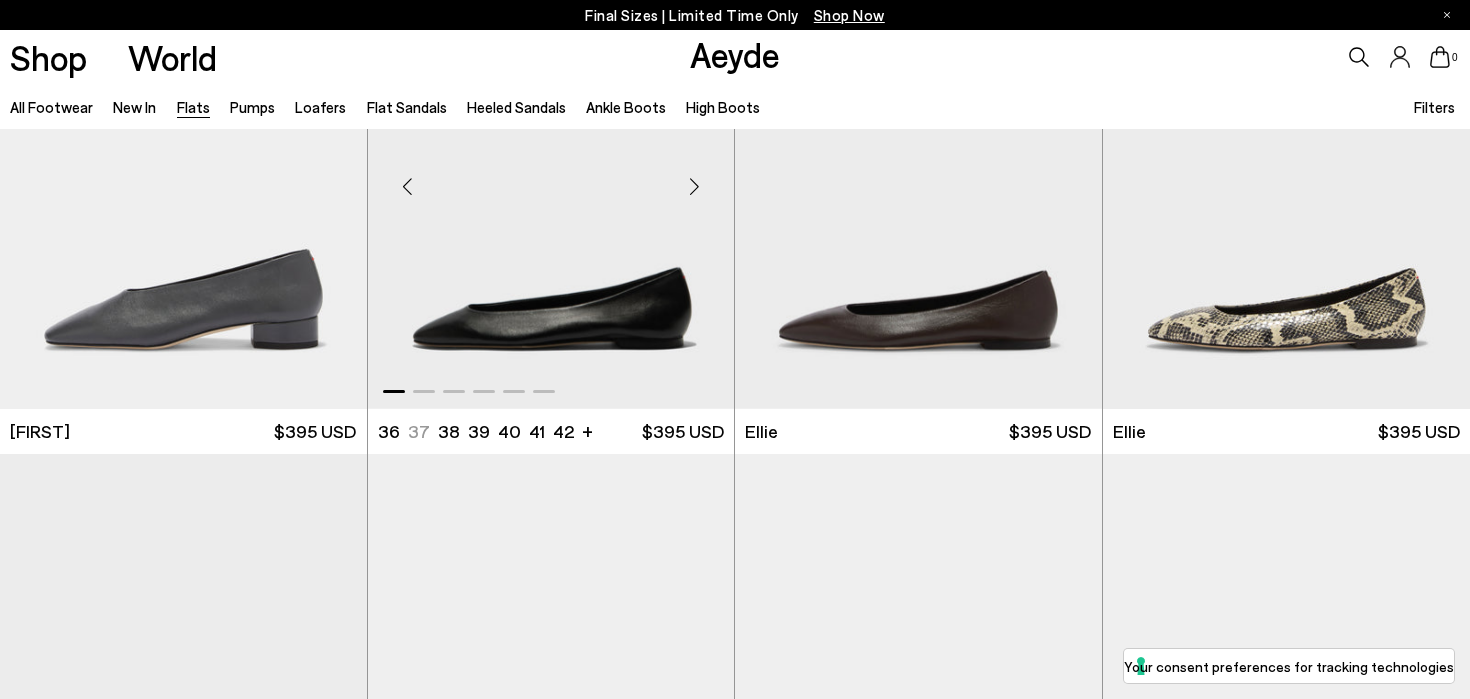 click at bounding box center (694, 186) 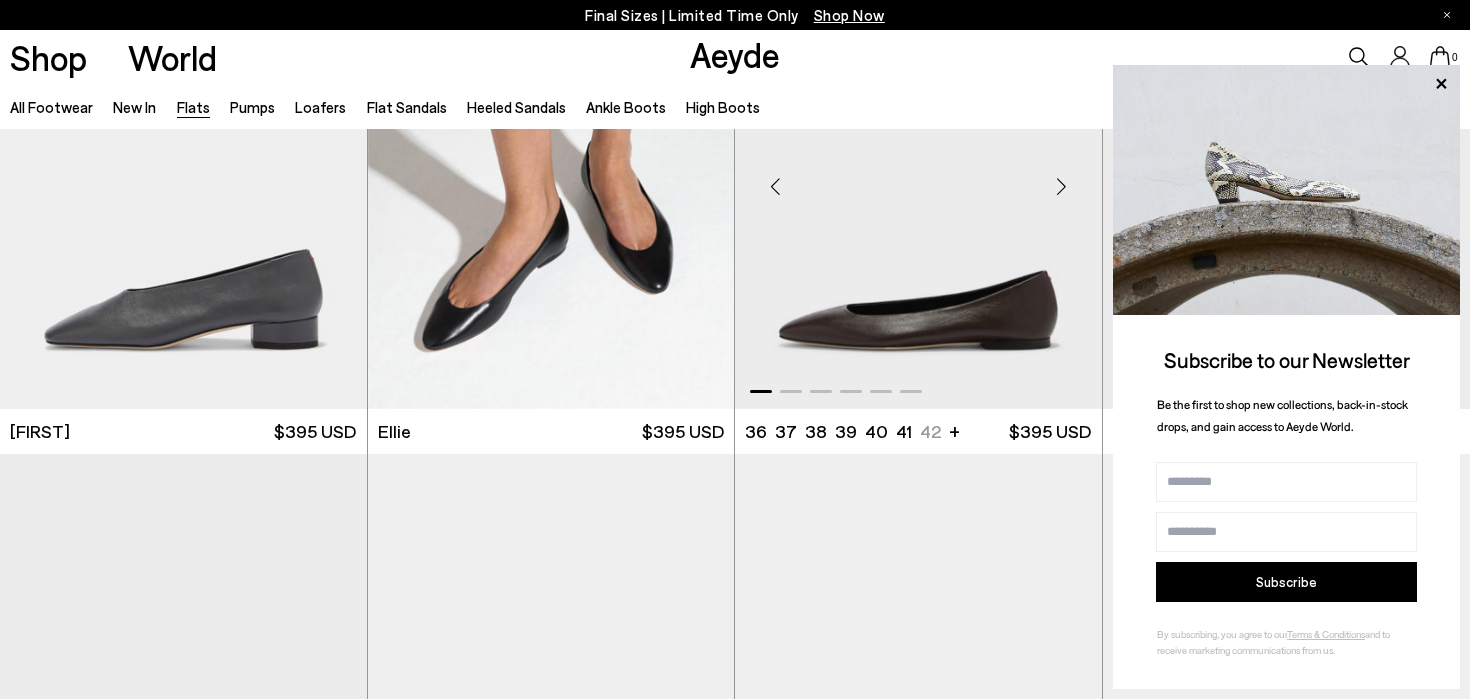 click at bounding box center [918, 178] 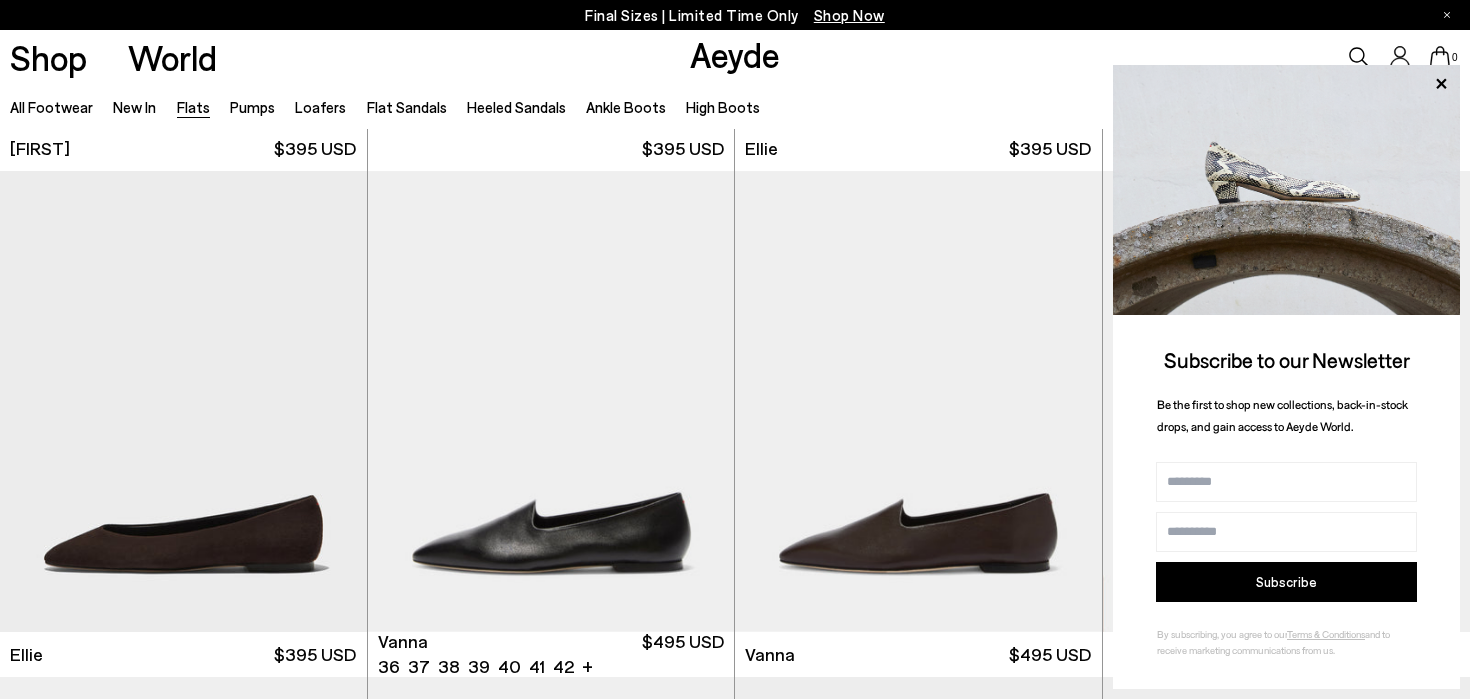 scroll, scrollTop: 806, scrollLeft: 0, axis: vertical 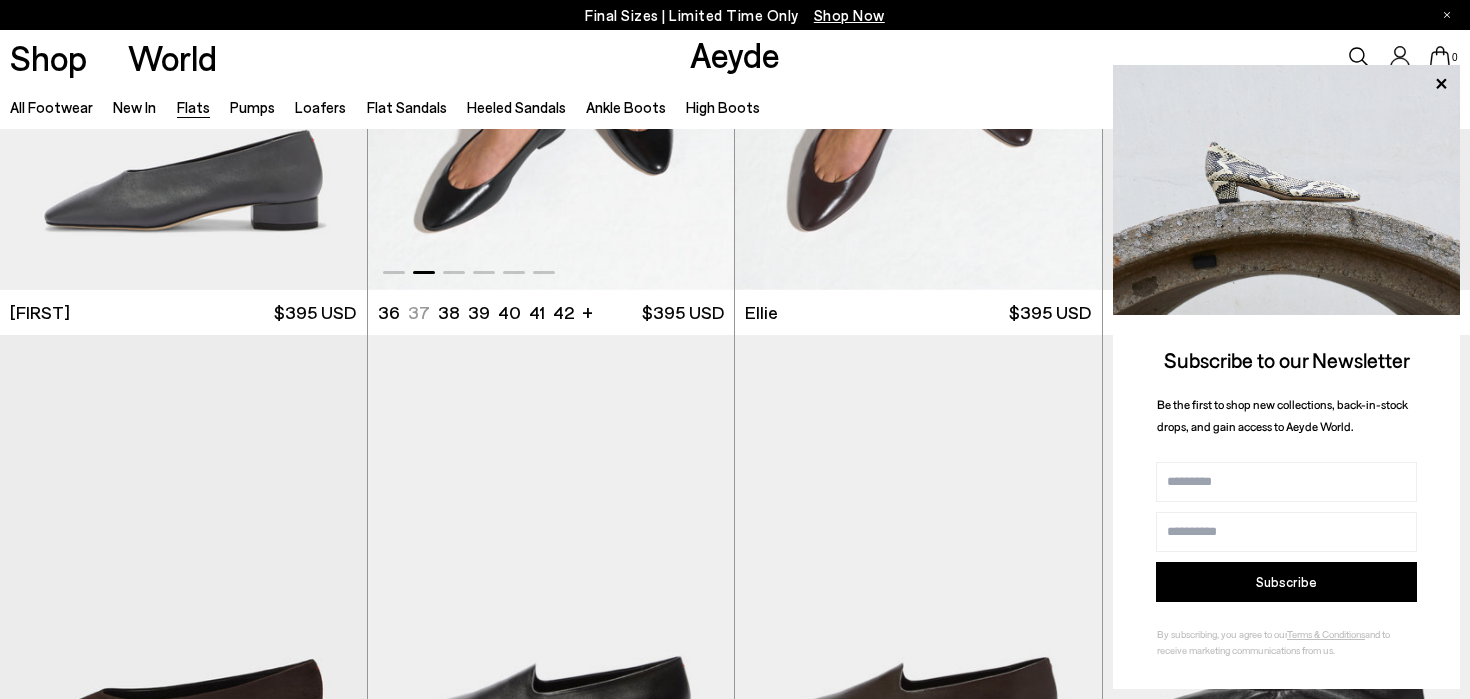 click at bounding box center [551, 59] 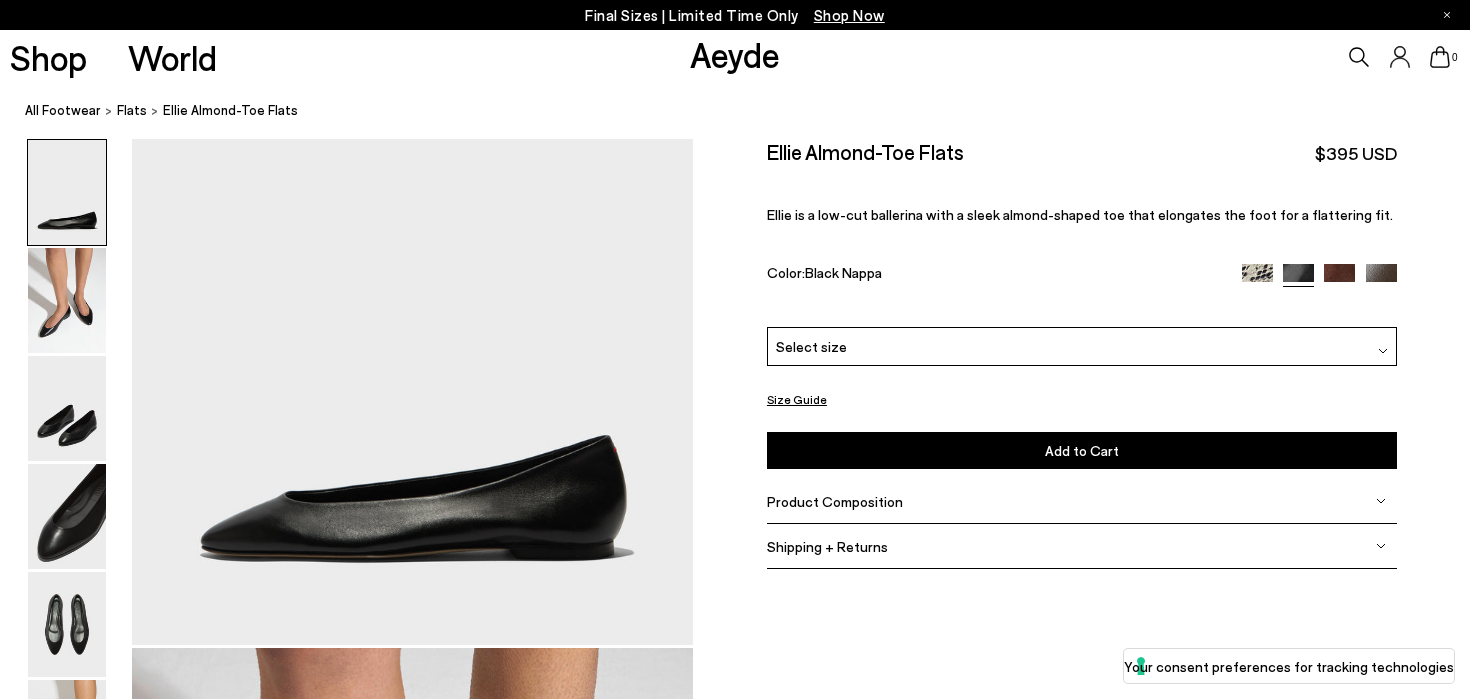 scroll, scrollTop: 0, scrollLeft: 0, axis: both 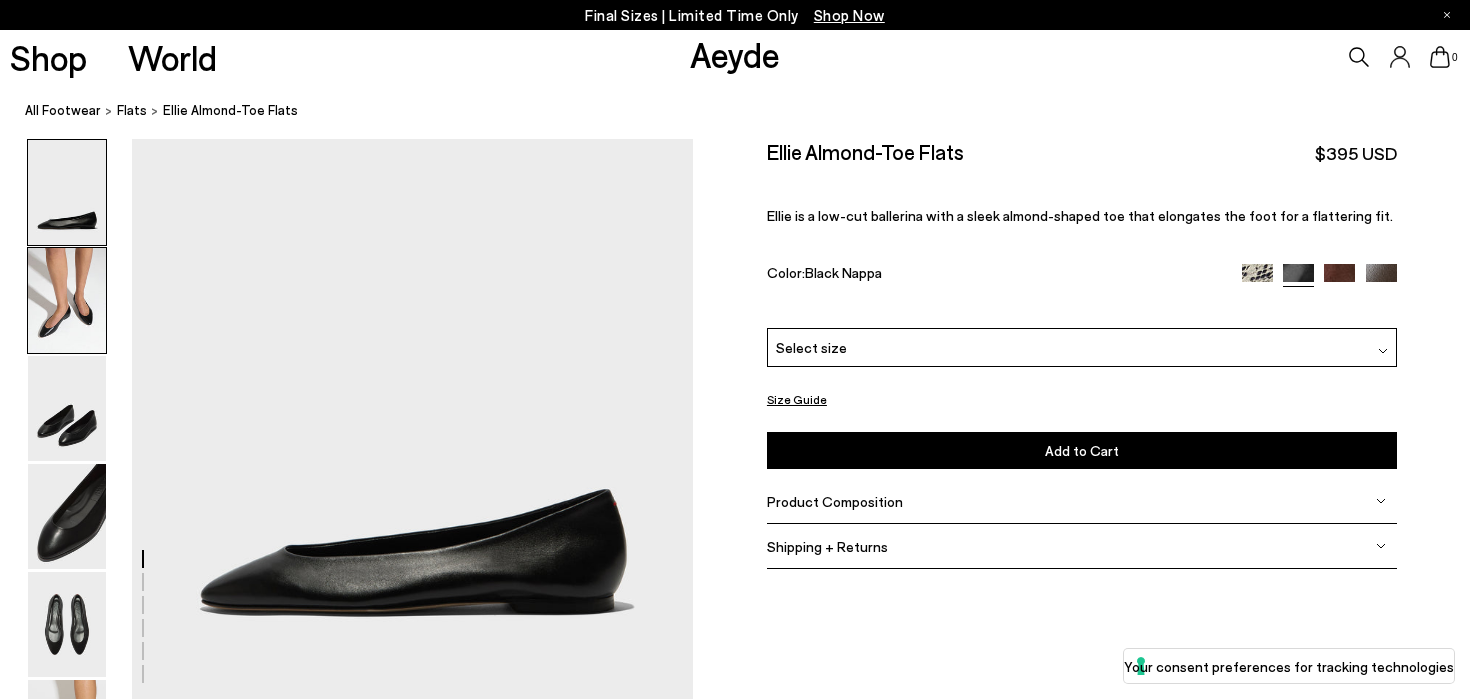 click at bounding box center [67, 300] 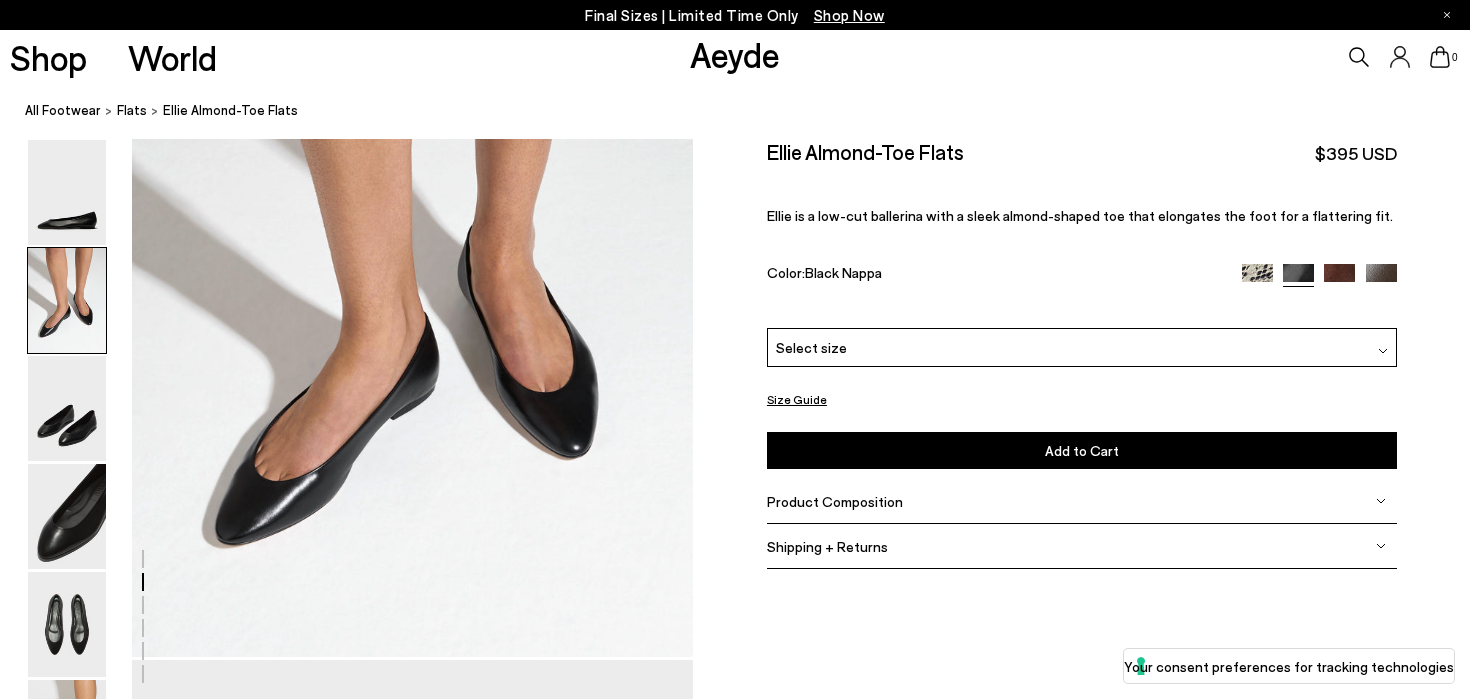 scroll, scrollTop: 788, scrollLeft: 0, axis: vertical 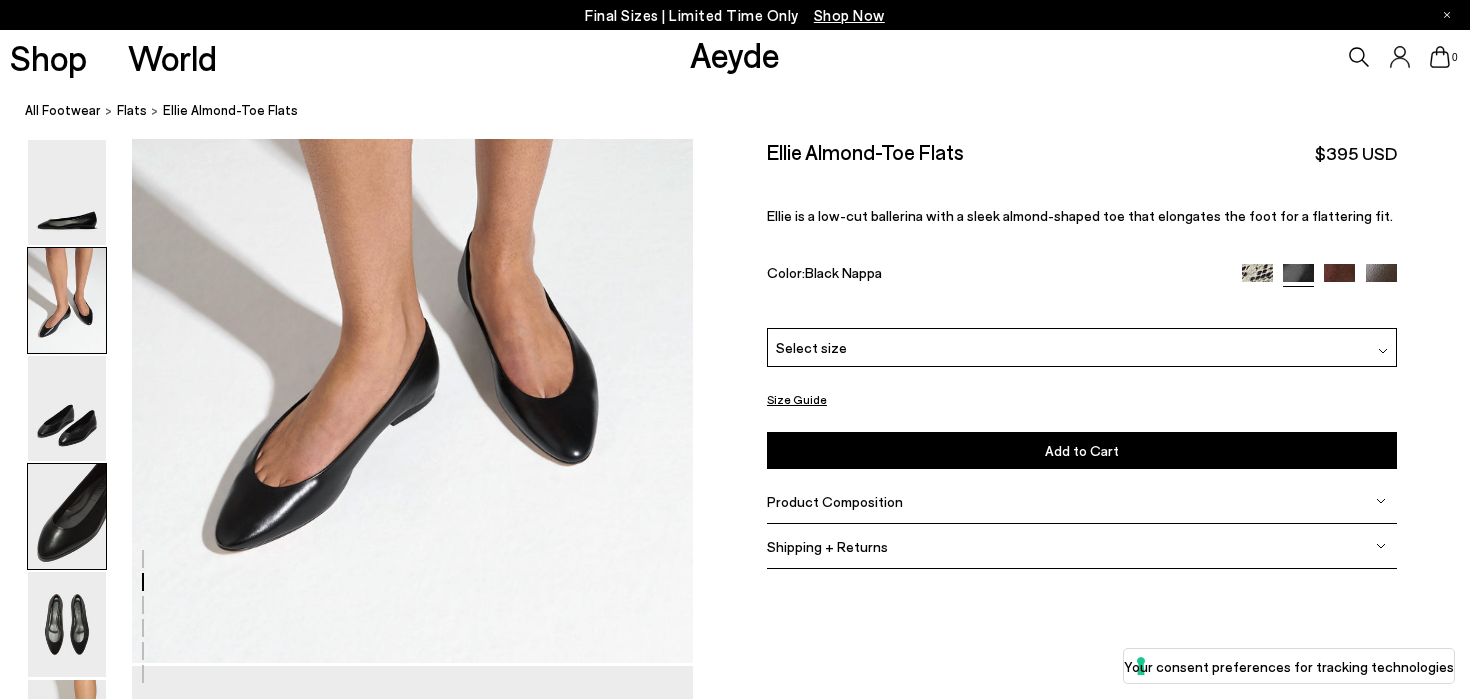 click at bounding box center [67, 516] 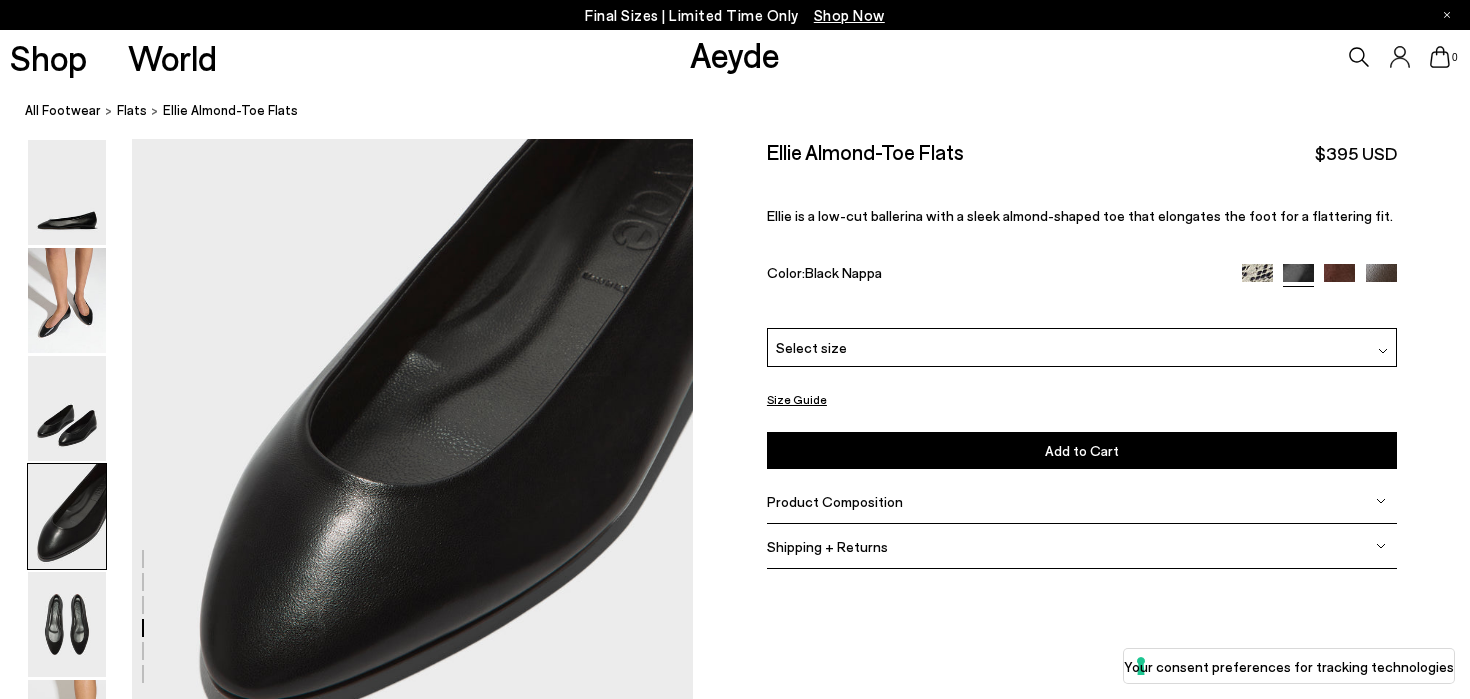 scroll, scrollTop: 2297, scrollLeft: 0, axis: vertical 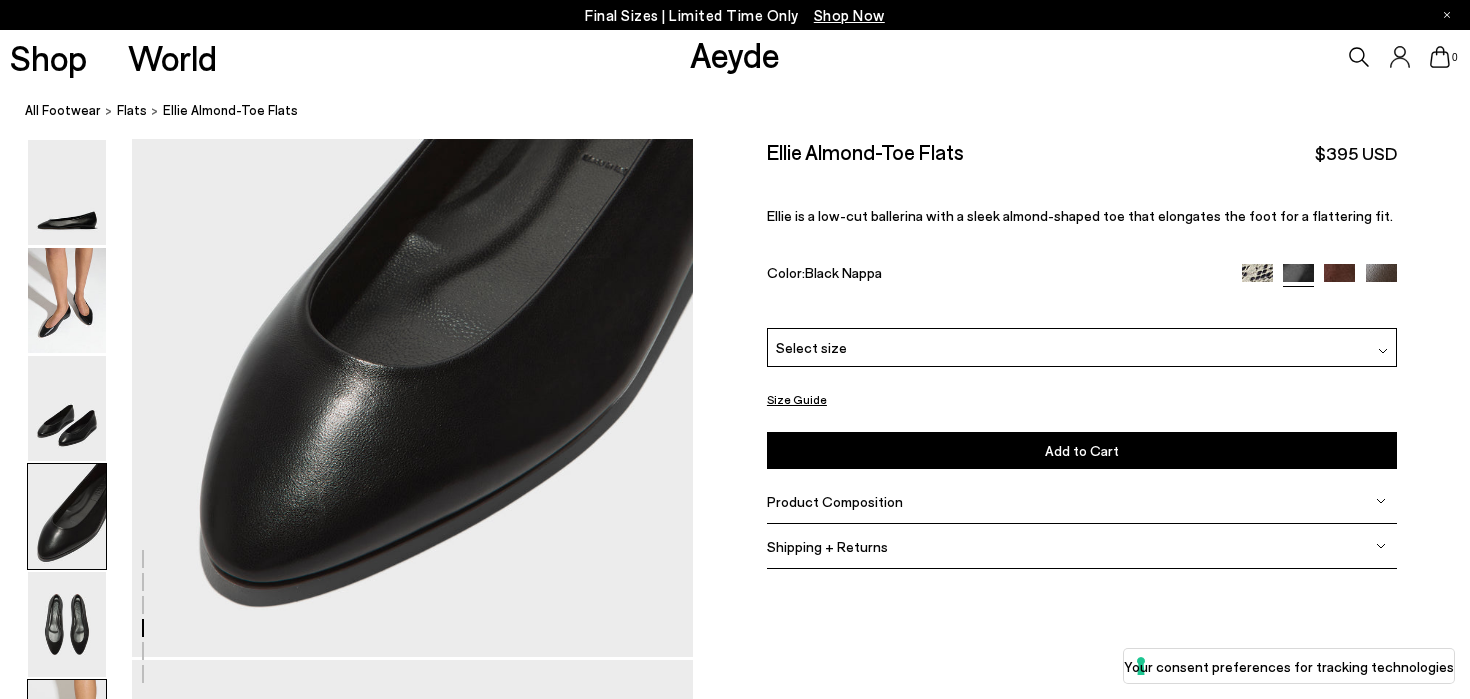 click at bounding box center [67, 732] 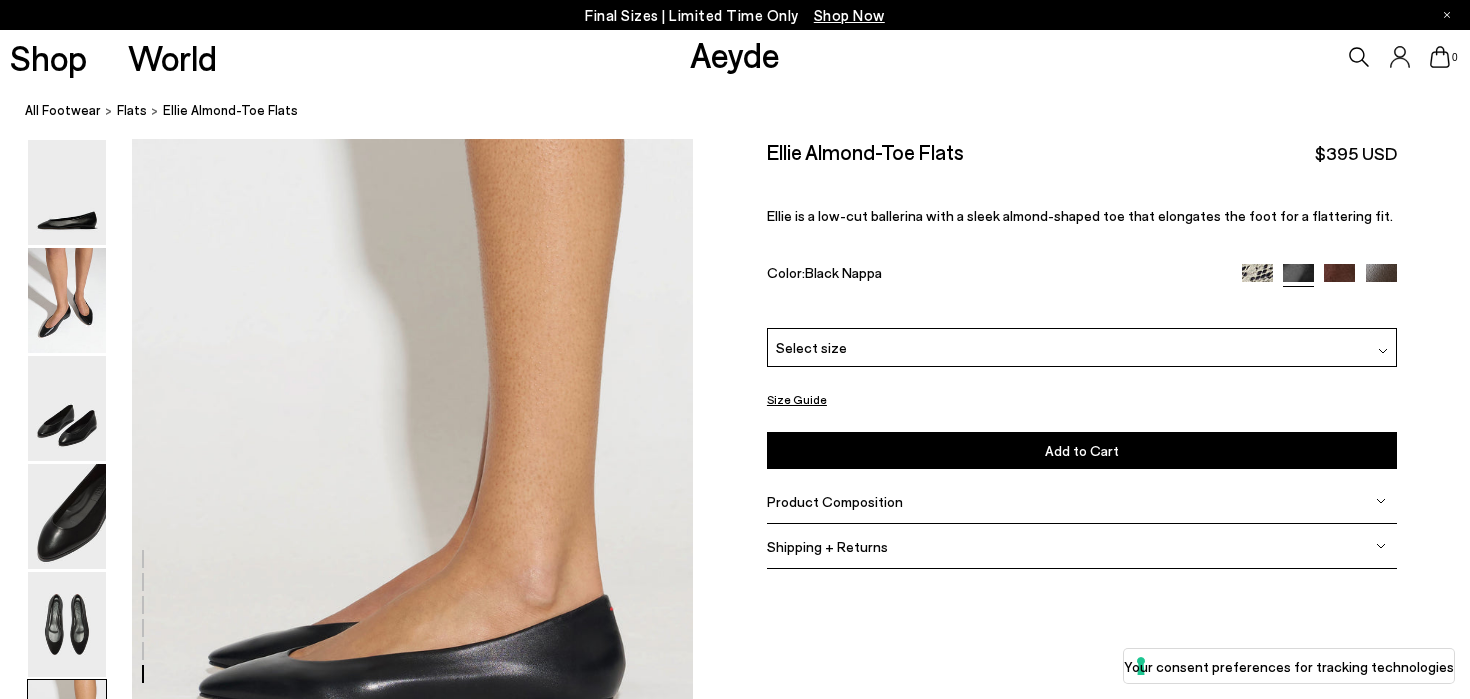 scroll, scrollTop: 3708, scrollLeft: 0, axis: vertical 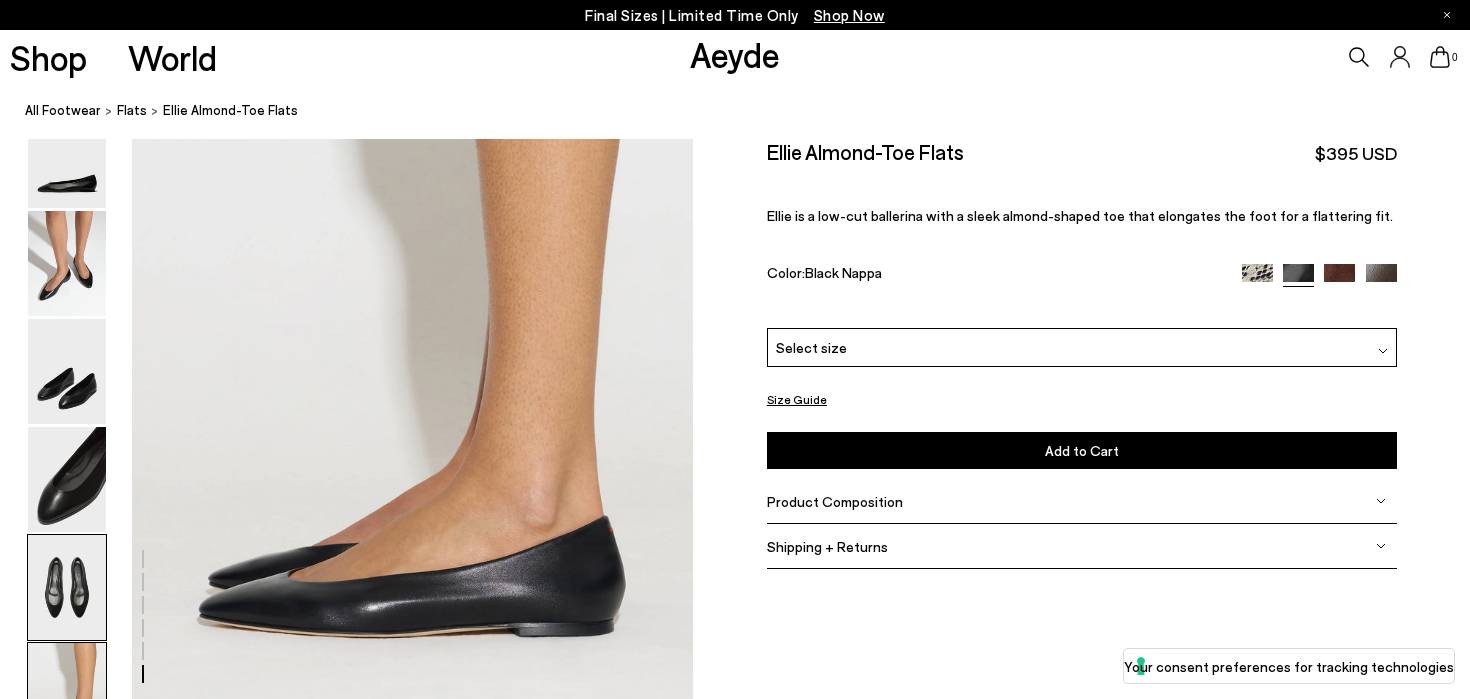 click at bounding box center [67, 587] 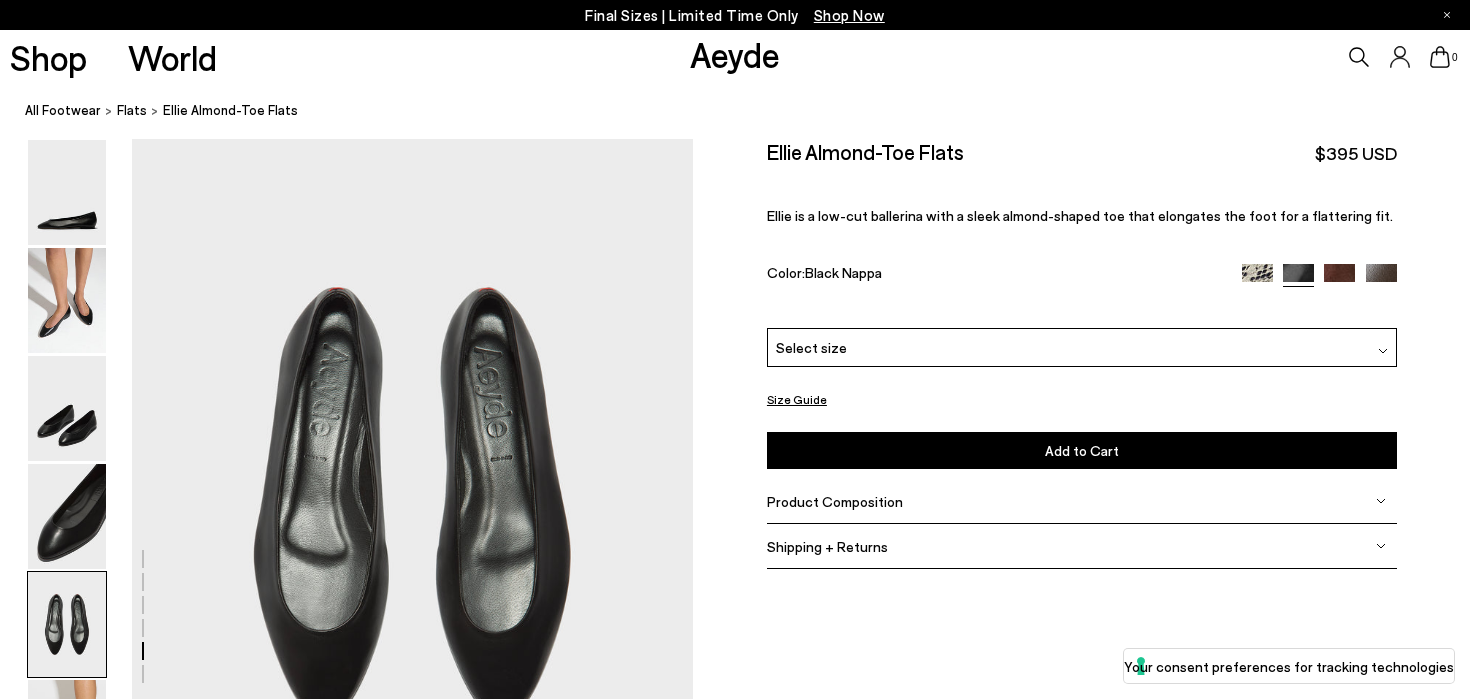 scroll, scrollTop: 2824, scrollLeft: 0, axis: vertical 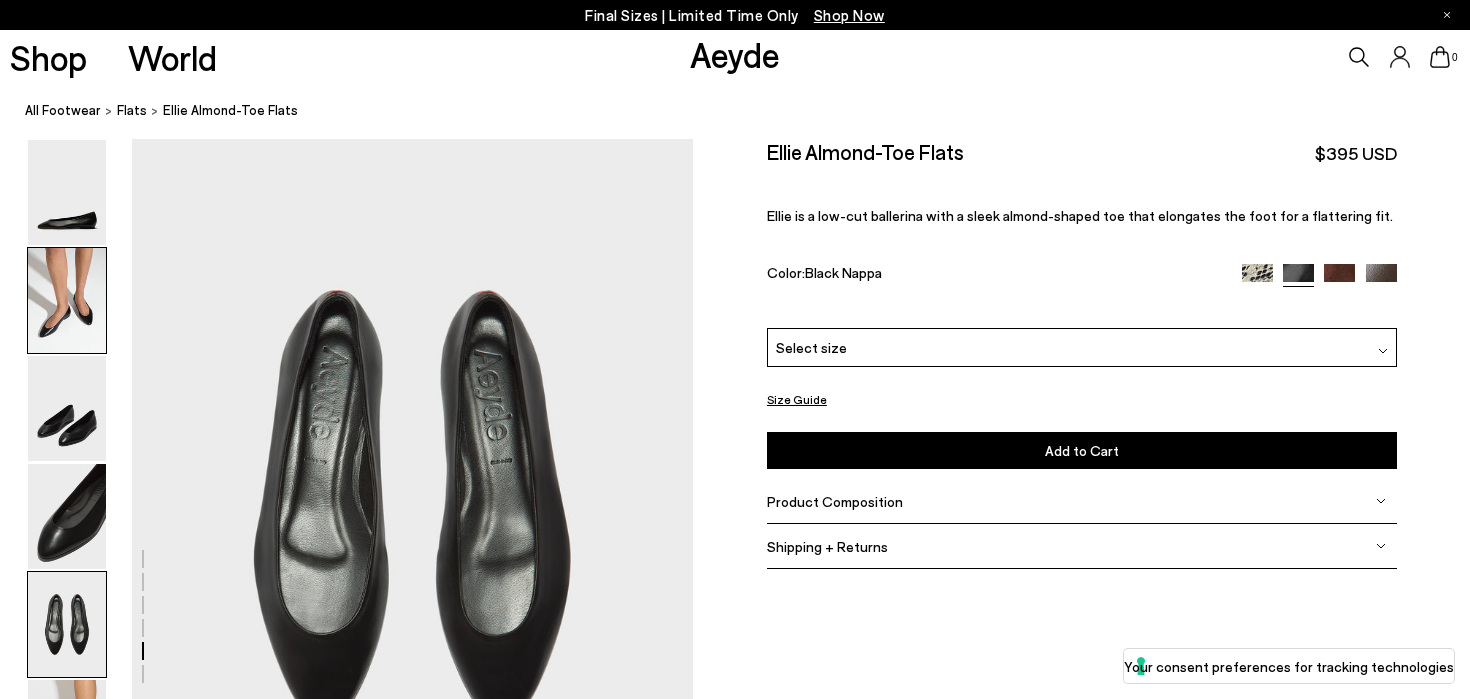 click at bounding box center [67, 300] 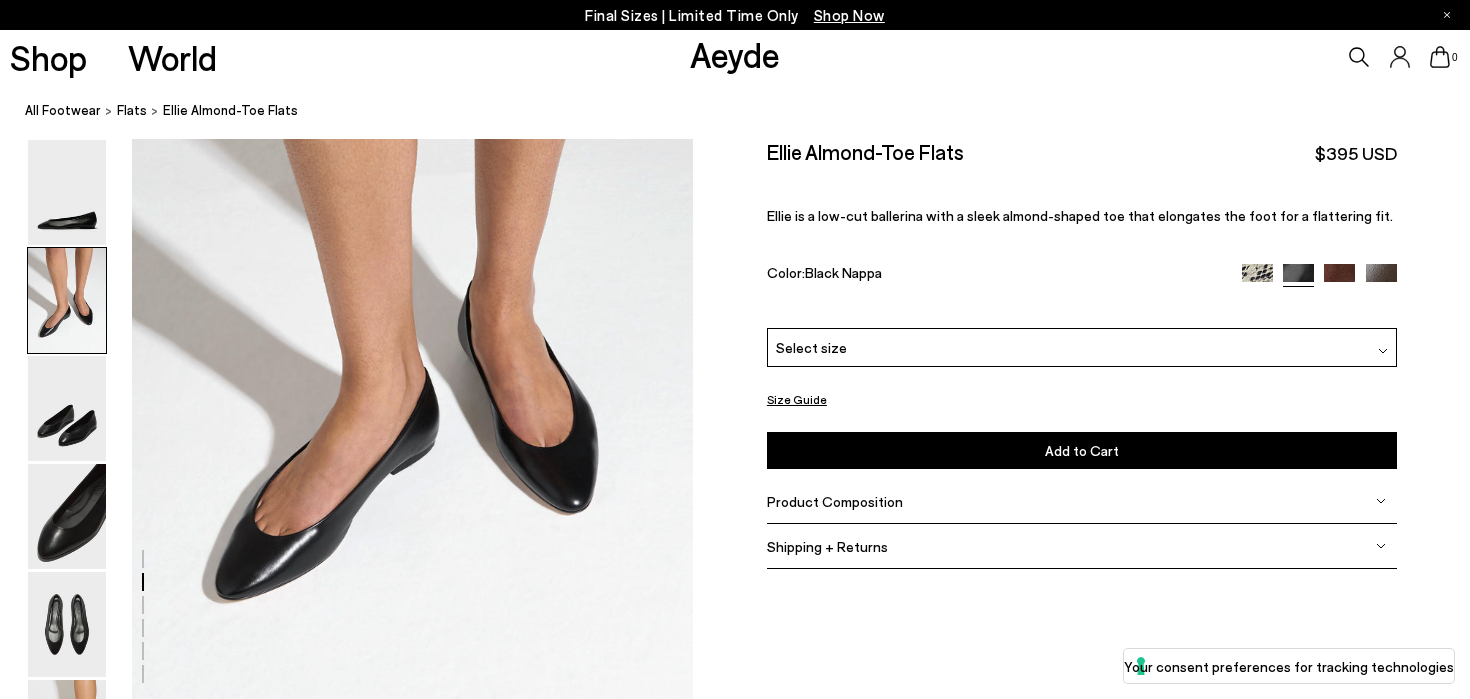 scroll, scrollTop: 750, scrollLeft: 0, axis: vertical 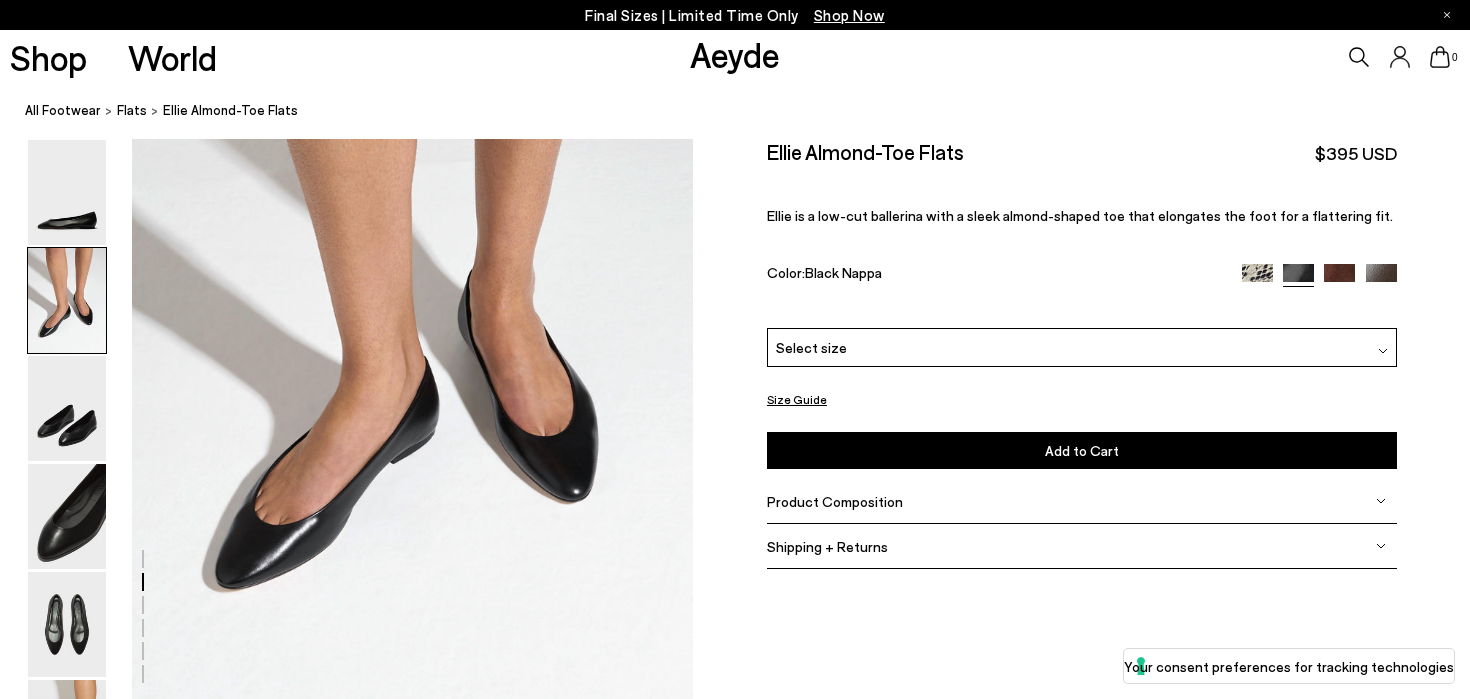 click on "Product Composition" at bounding box center (835, 501) 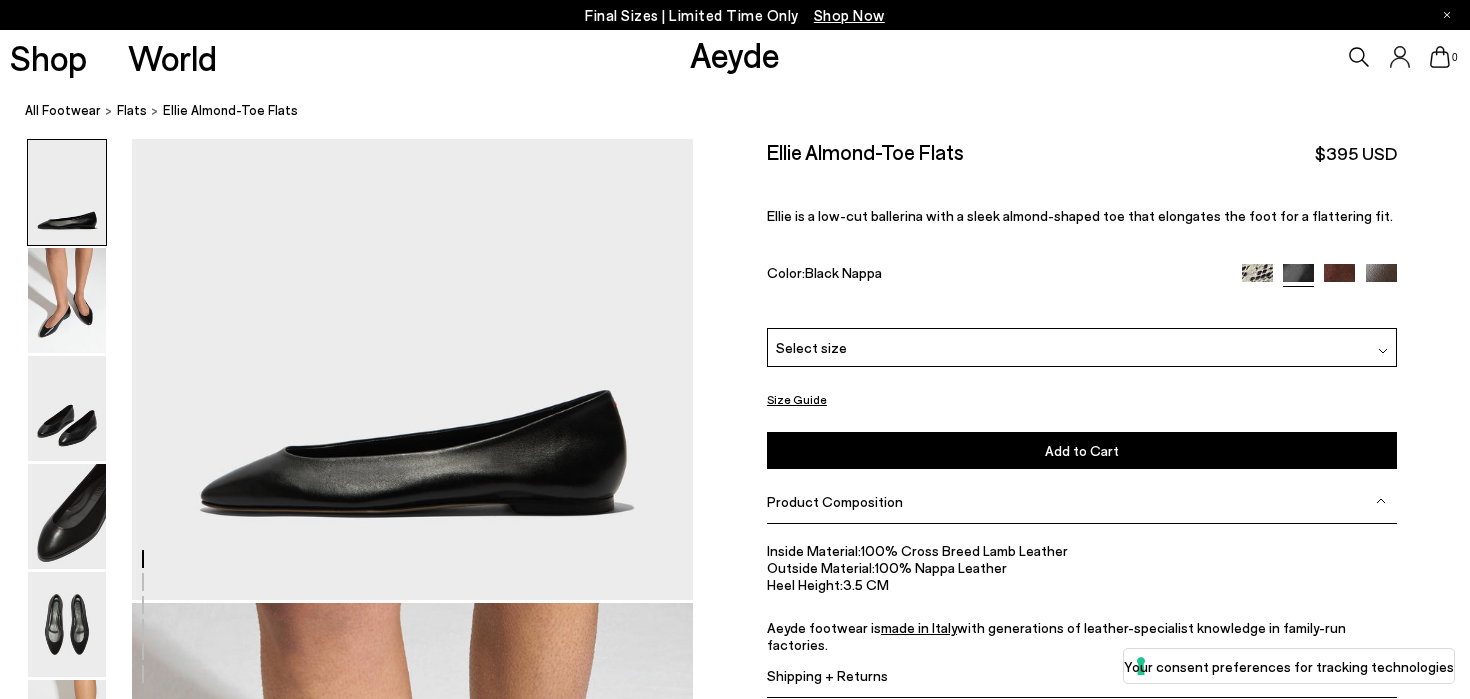 scroll, scrollTop: 0, scrollLeft: 0, axis: both 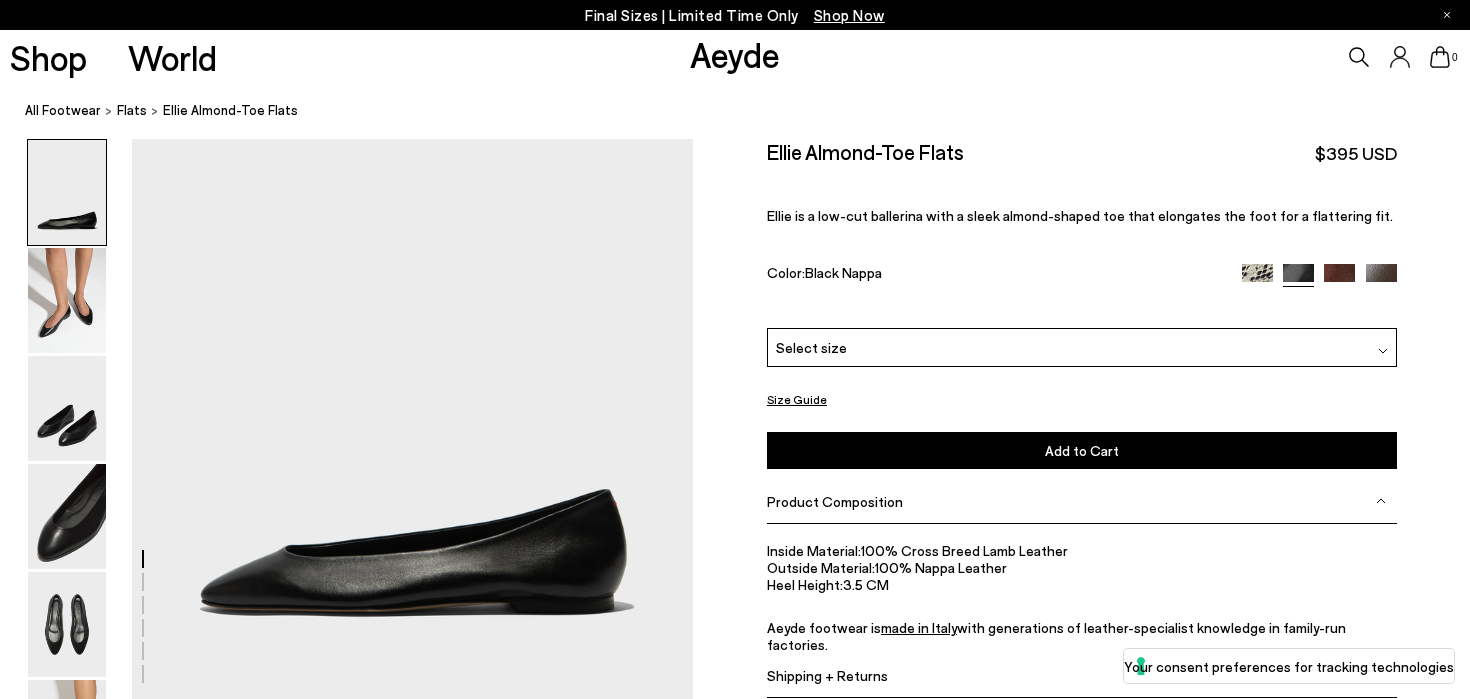 click at bounding box center (67, 192) 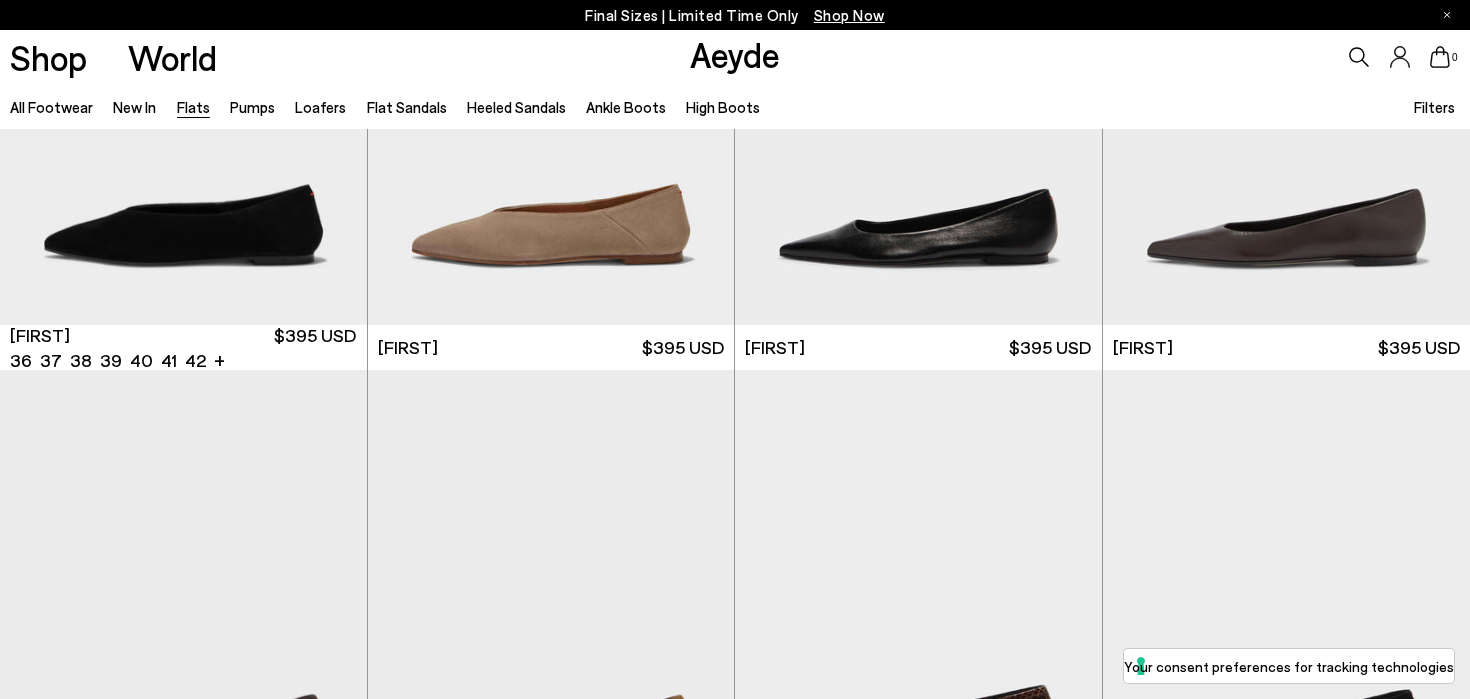 scroll, scrollTop: 2744, scrollLeft: 0, axis: vertical 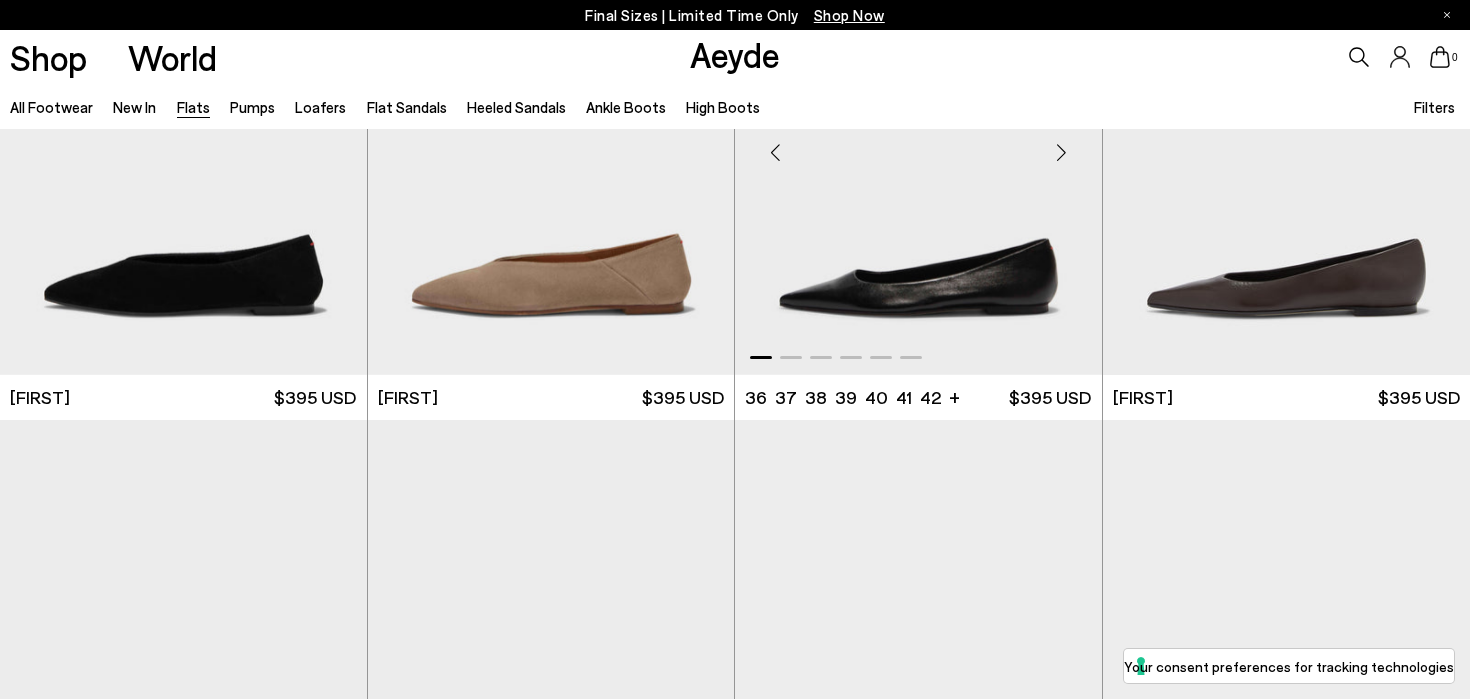 click at bounding box center [918, 144] 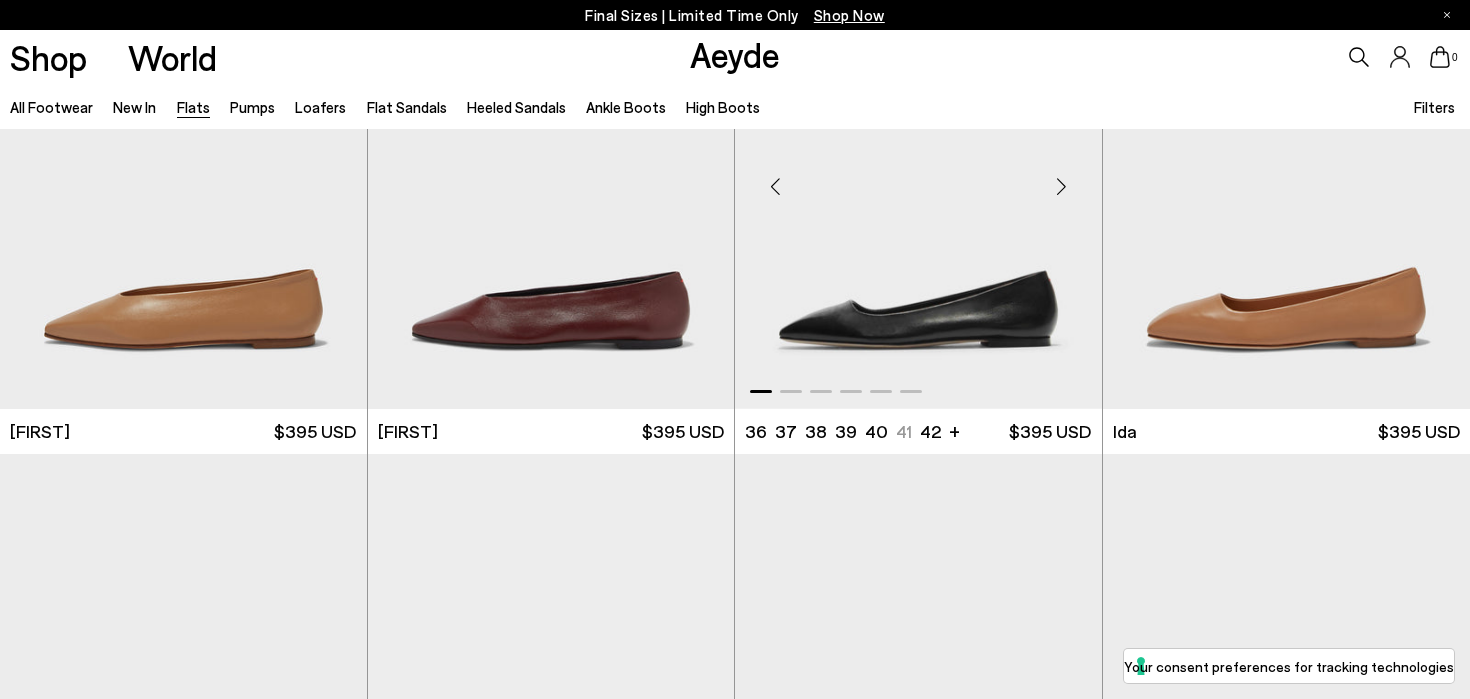 scroll, scrollTop: 6267, scrollLeft: 0, axis: vertical 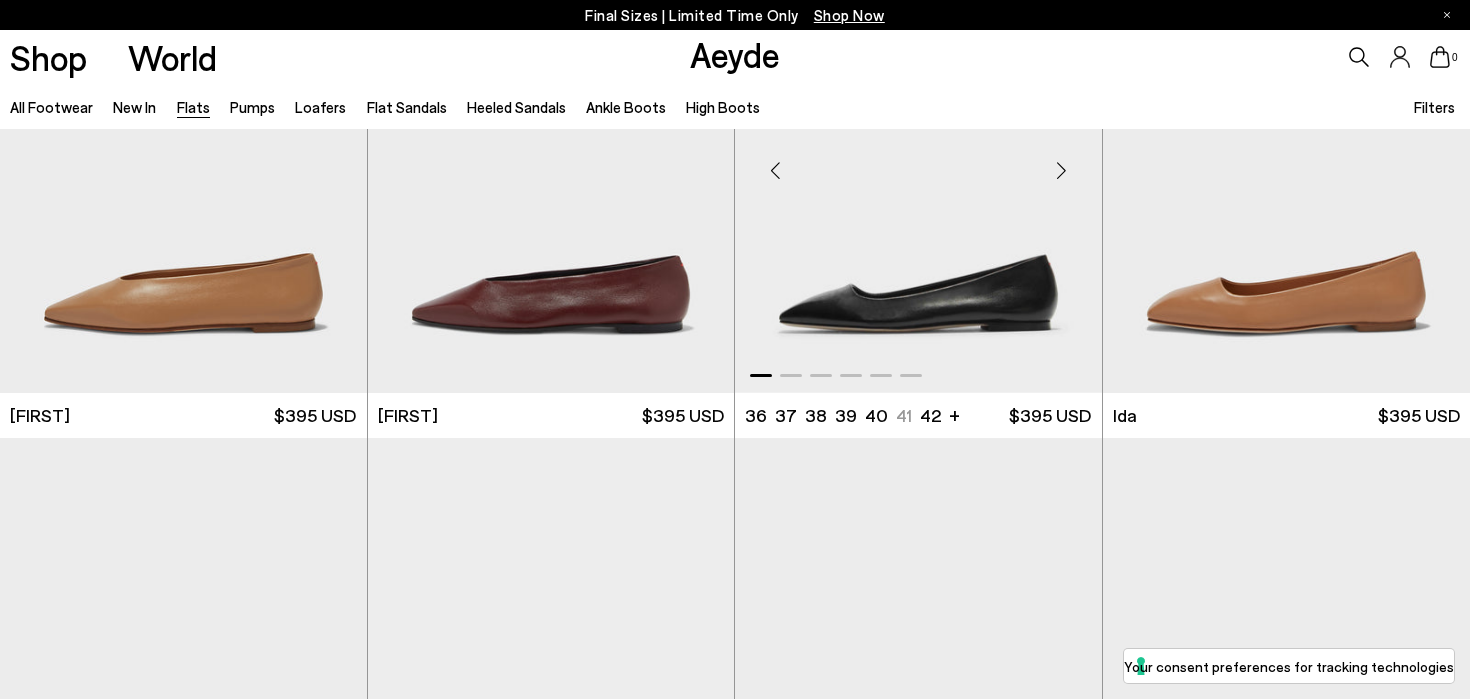 click at bounding box center [918, 162] 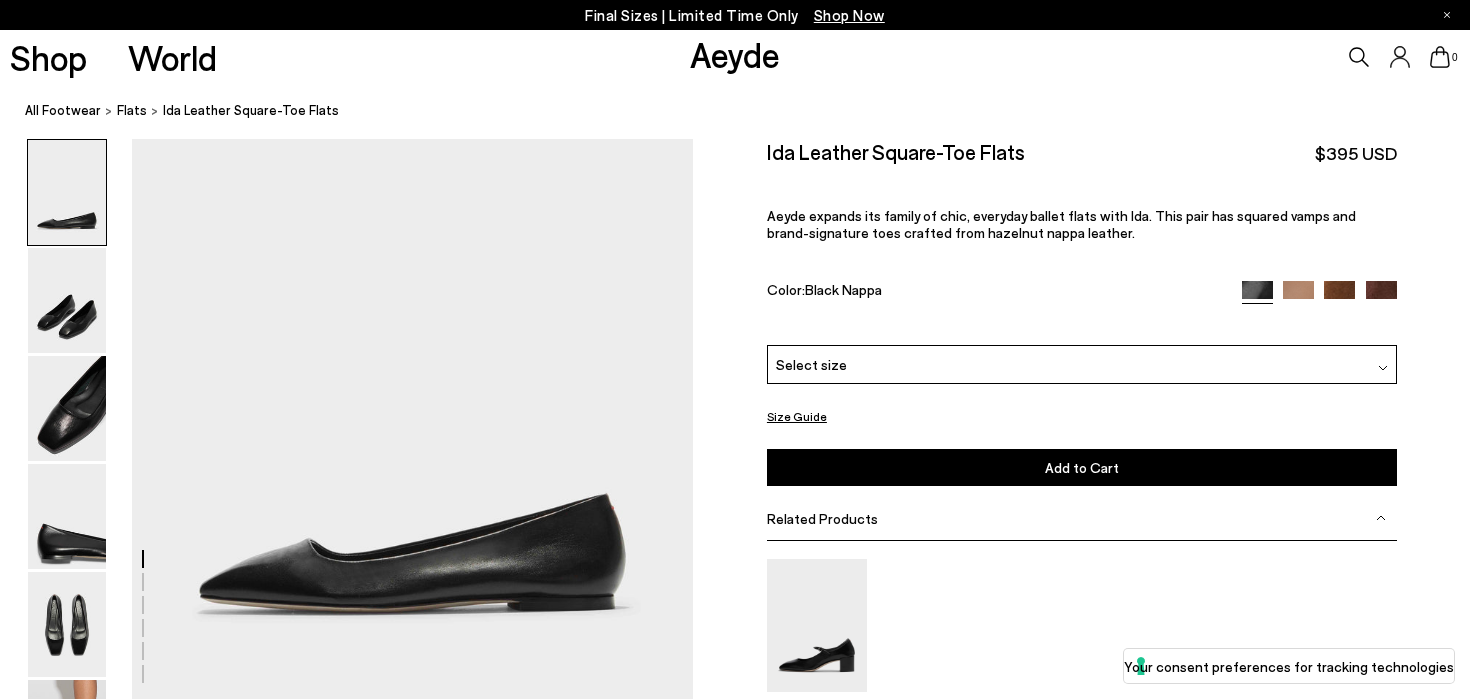 scroll, scrollTop: 0, scrollLeft: 0, axis: both 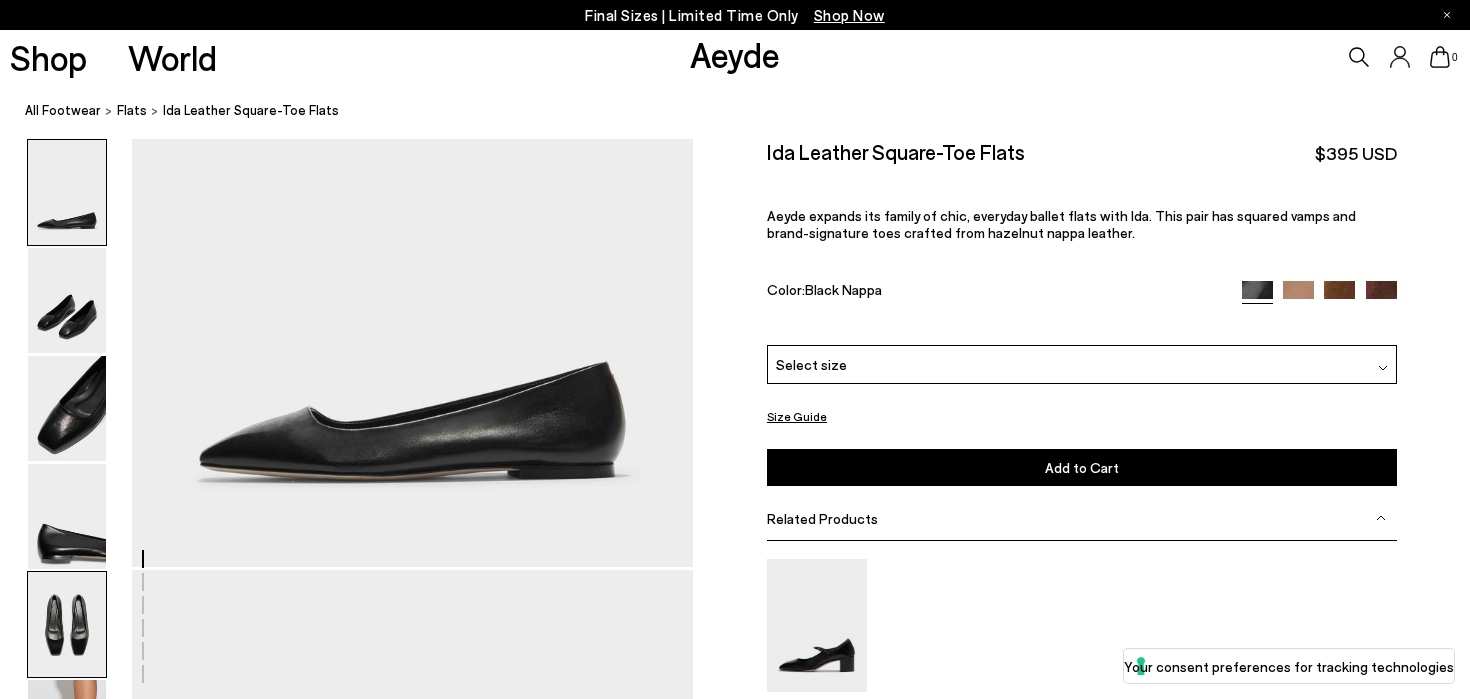 click at bounding box center [67, 624] 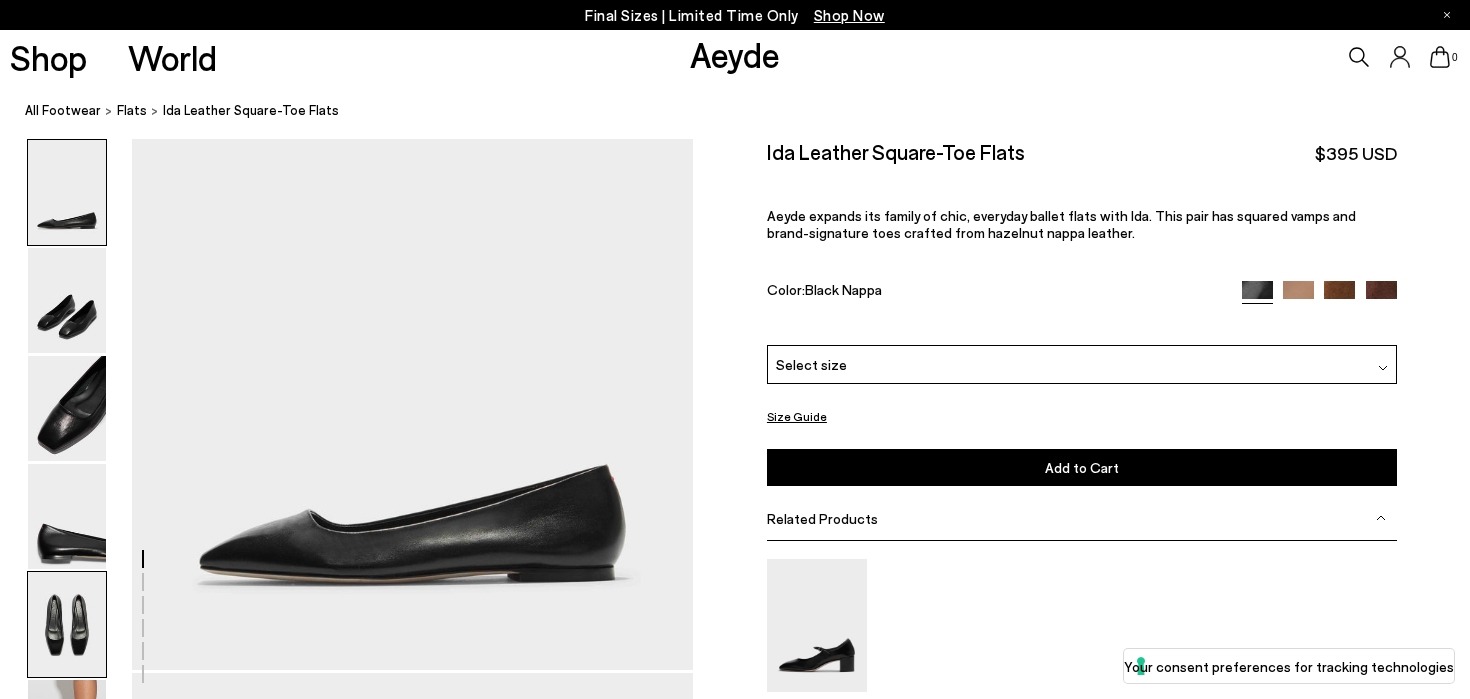 scroll, scrollTop: 0, scrollLeft: 0, axis: both 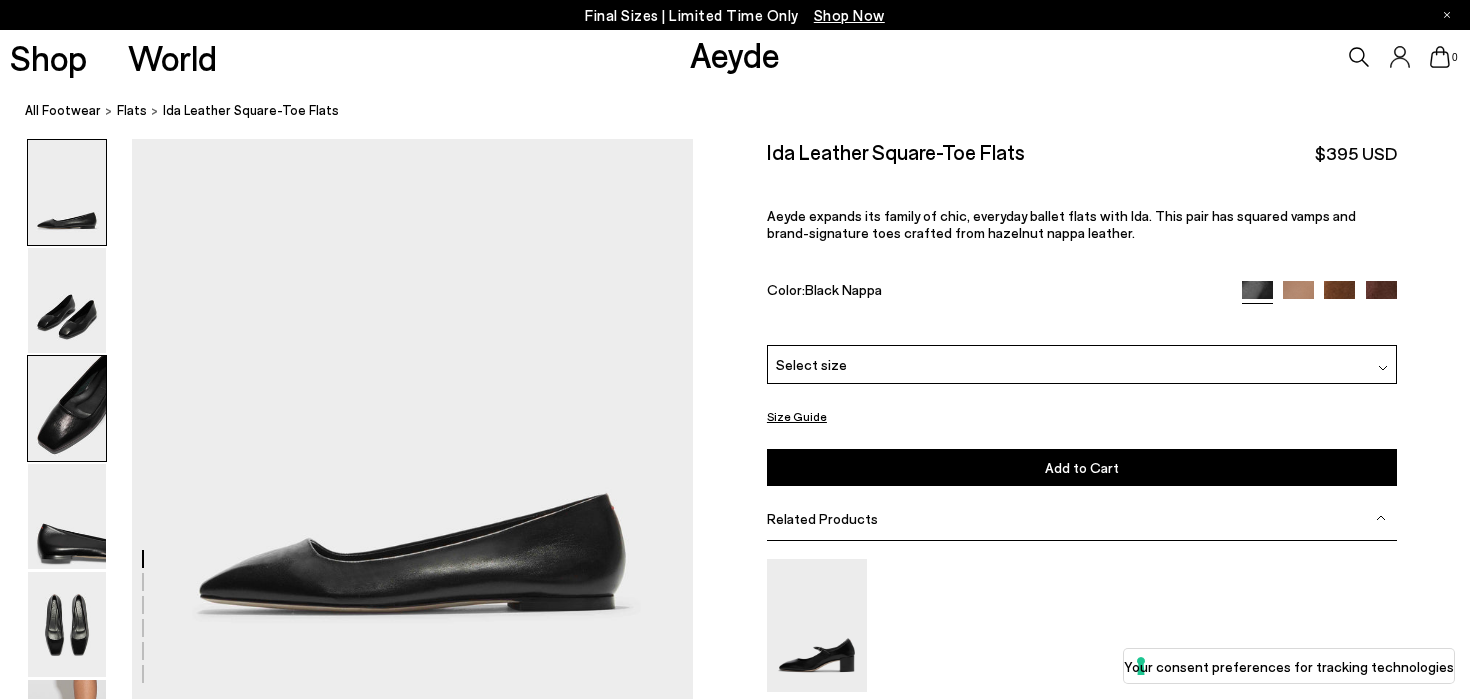 click at bounding box center [67, 408] 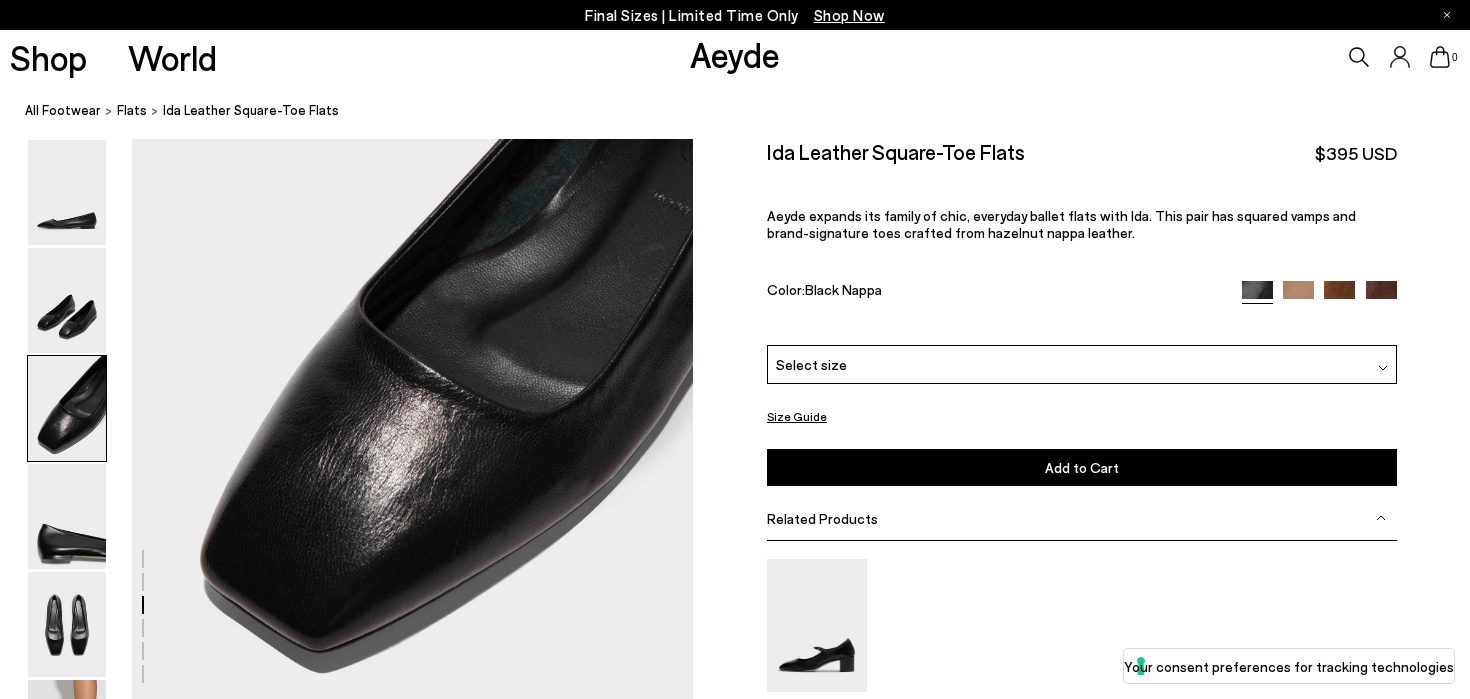 scroll, scrollTop: 1487, scrollLeft: 0, axis: vertical 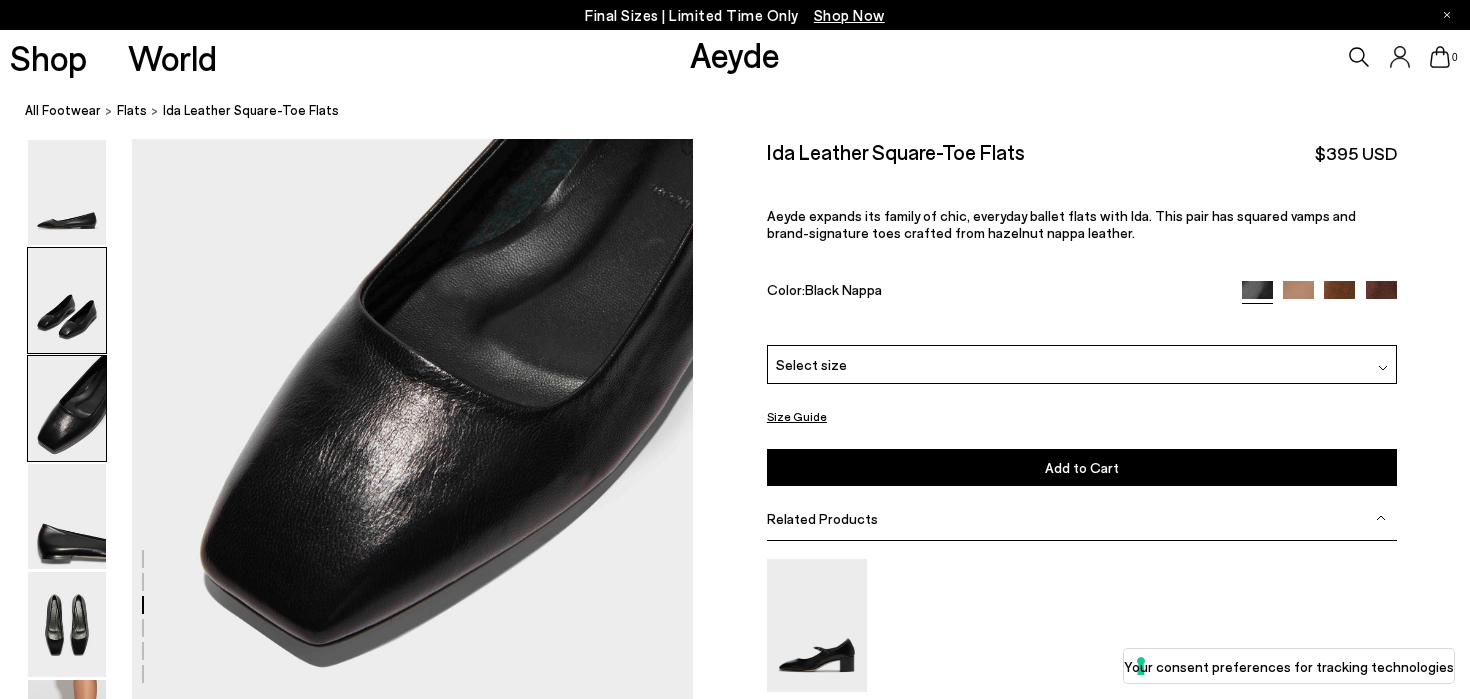 click at bounding box center (67, 300) 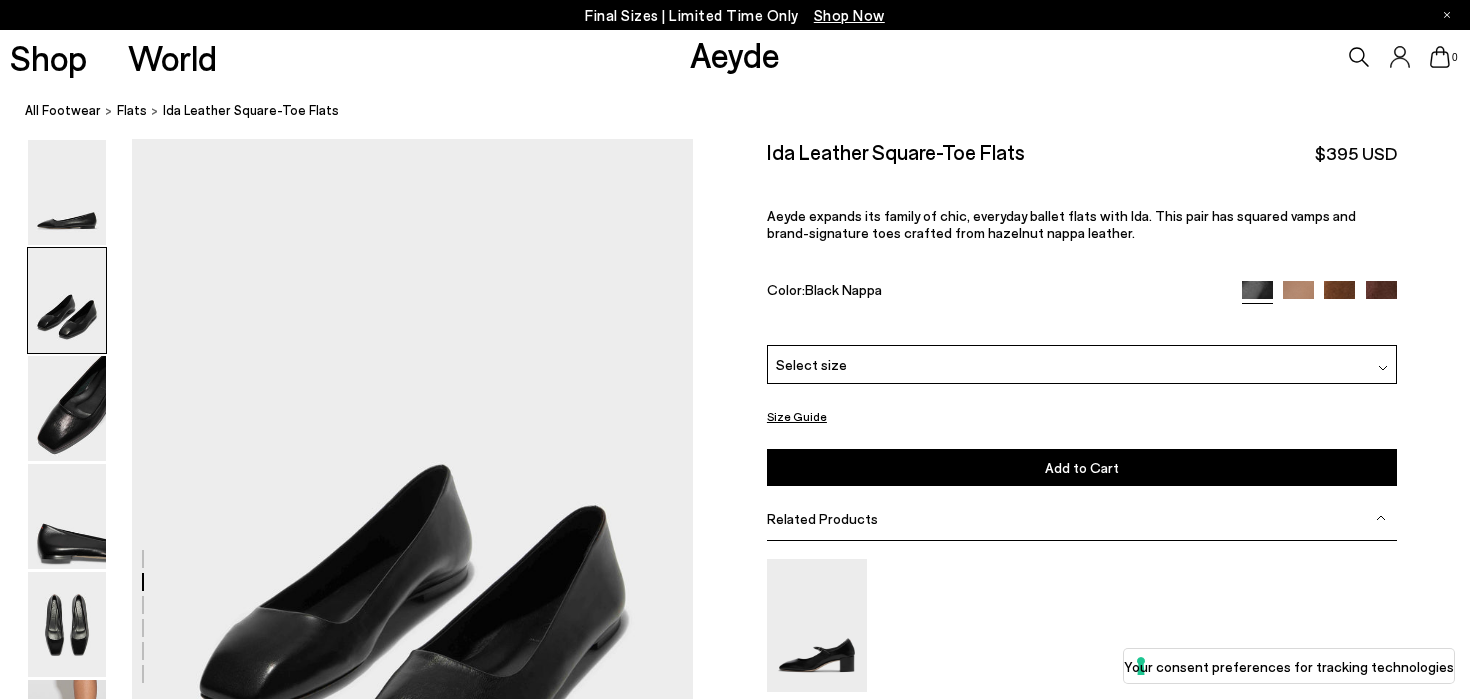 scroll, scrollTop: 565, scrollLeft: 0, axis: vertical 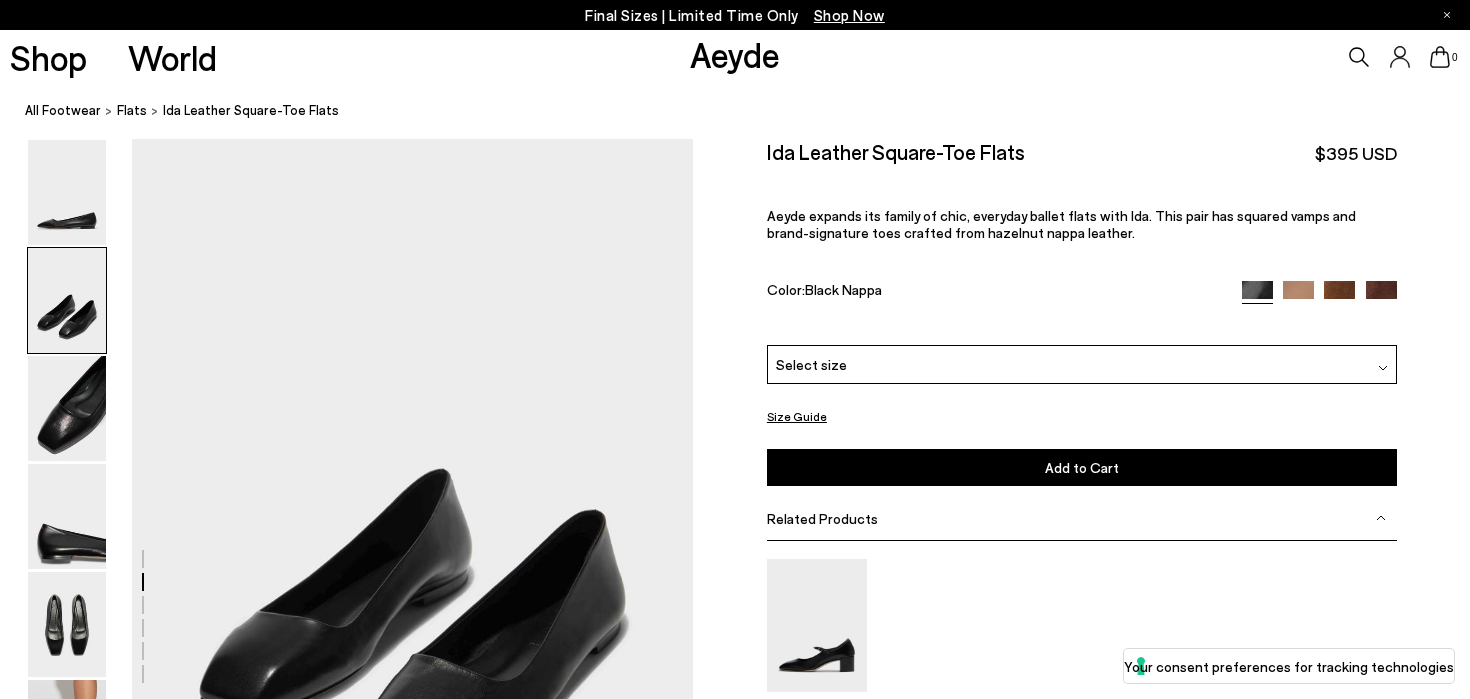 click at bounding box center [1298, 296] 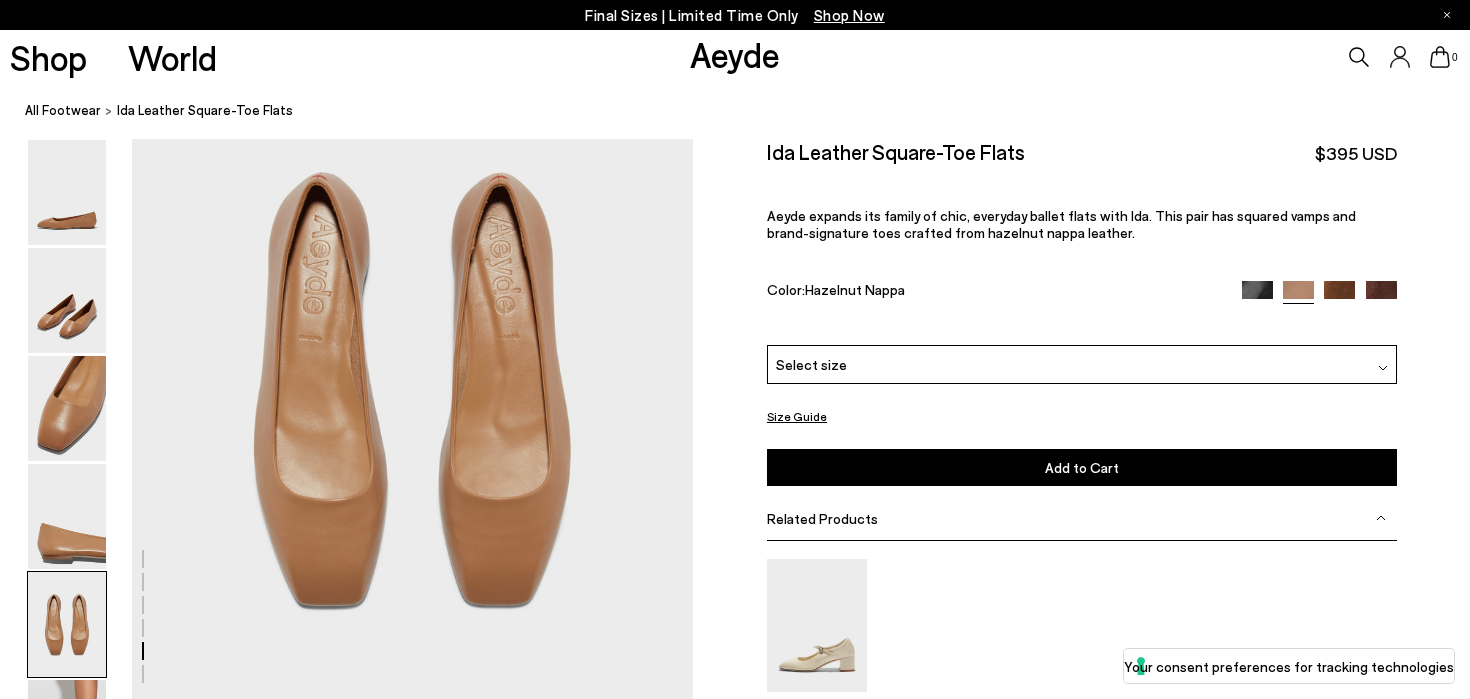 scroll, scrollTop: 2941, scrollLeft: 0, axis: vertical 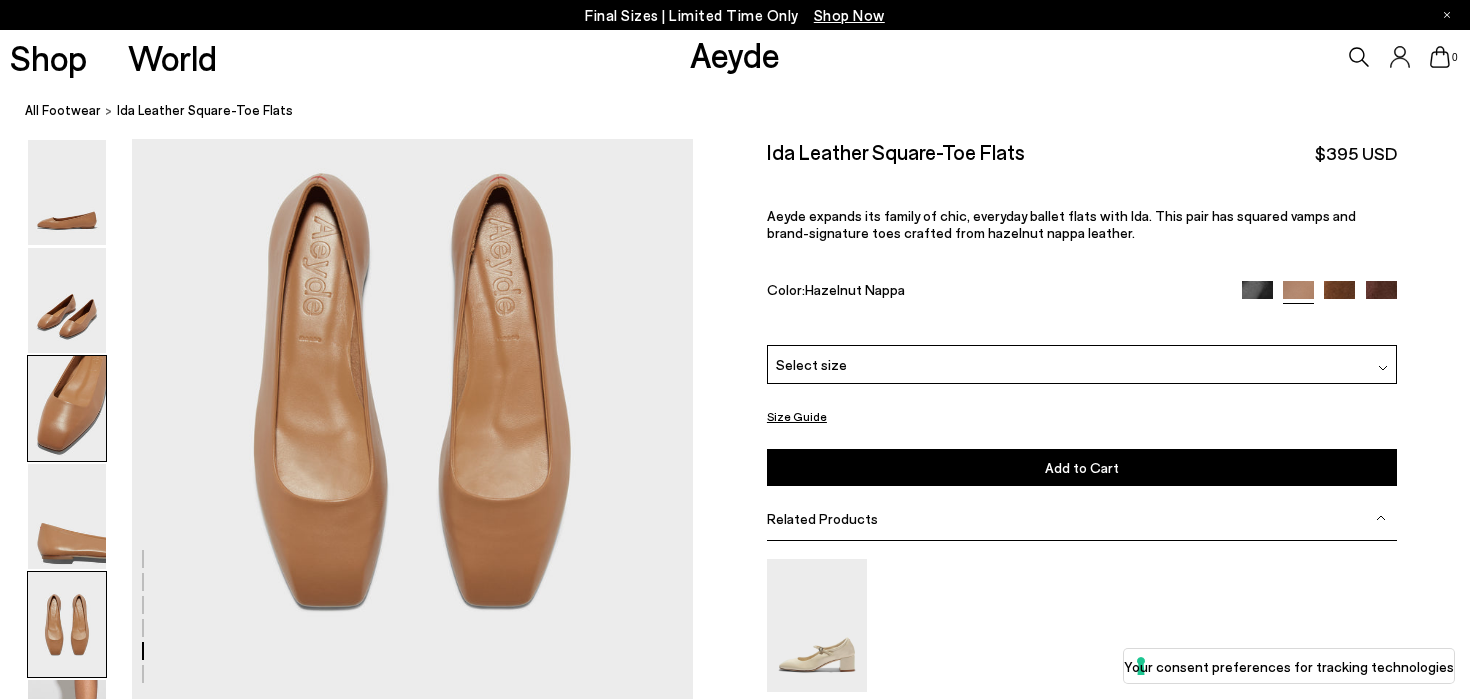 click at bounding box center (67, 408) 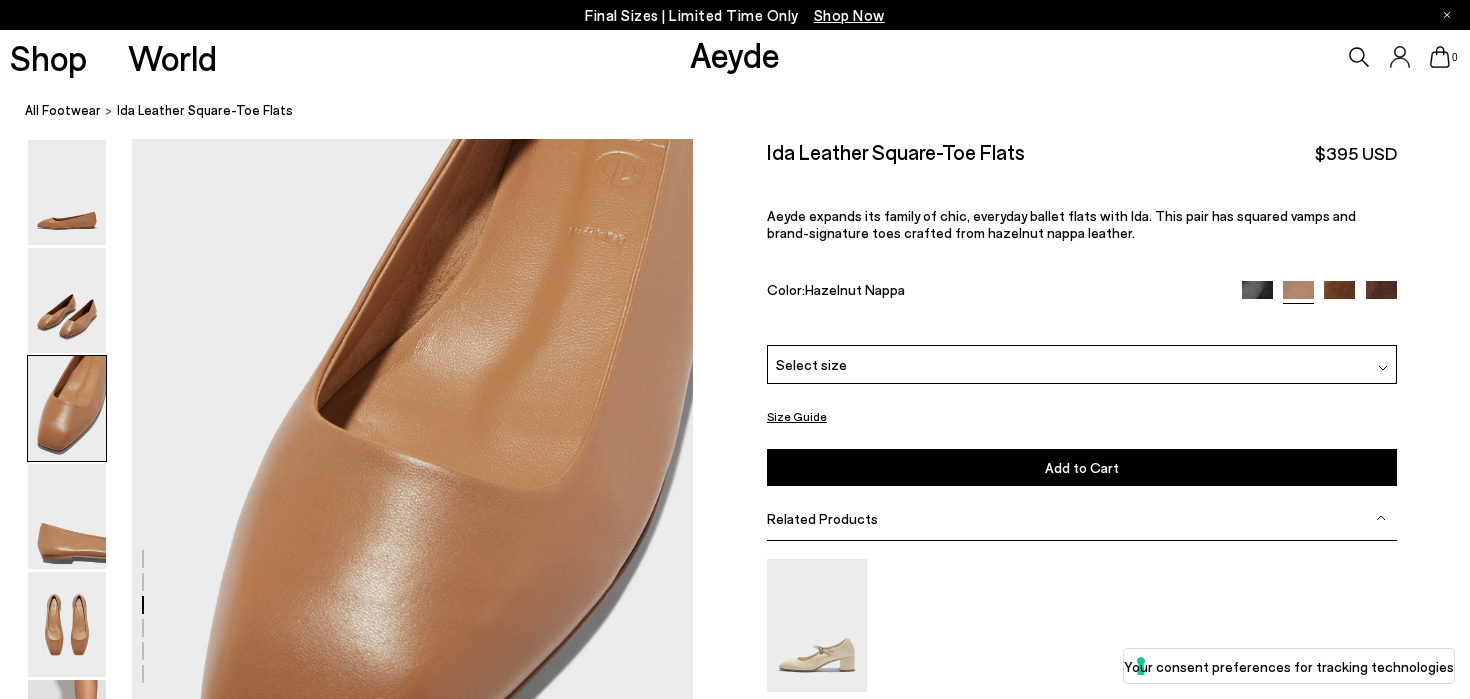 scroll, scrollTop: 1316, scrollLeft: 0, axis: vertical 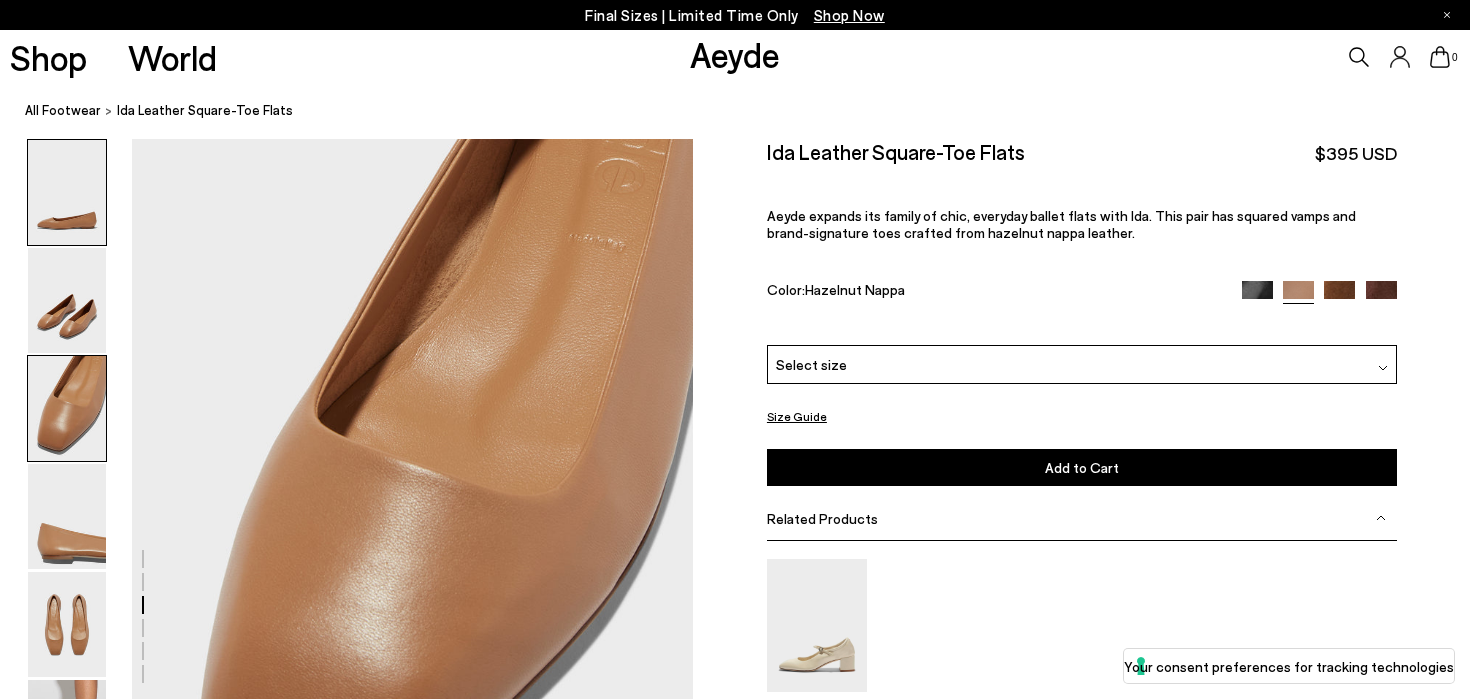 click at bounding box center (67, 192) 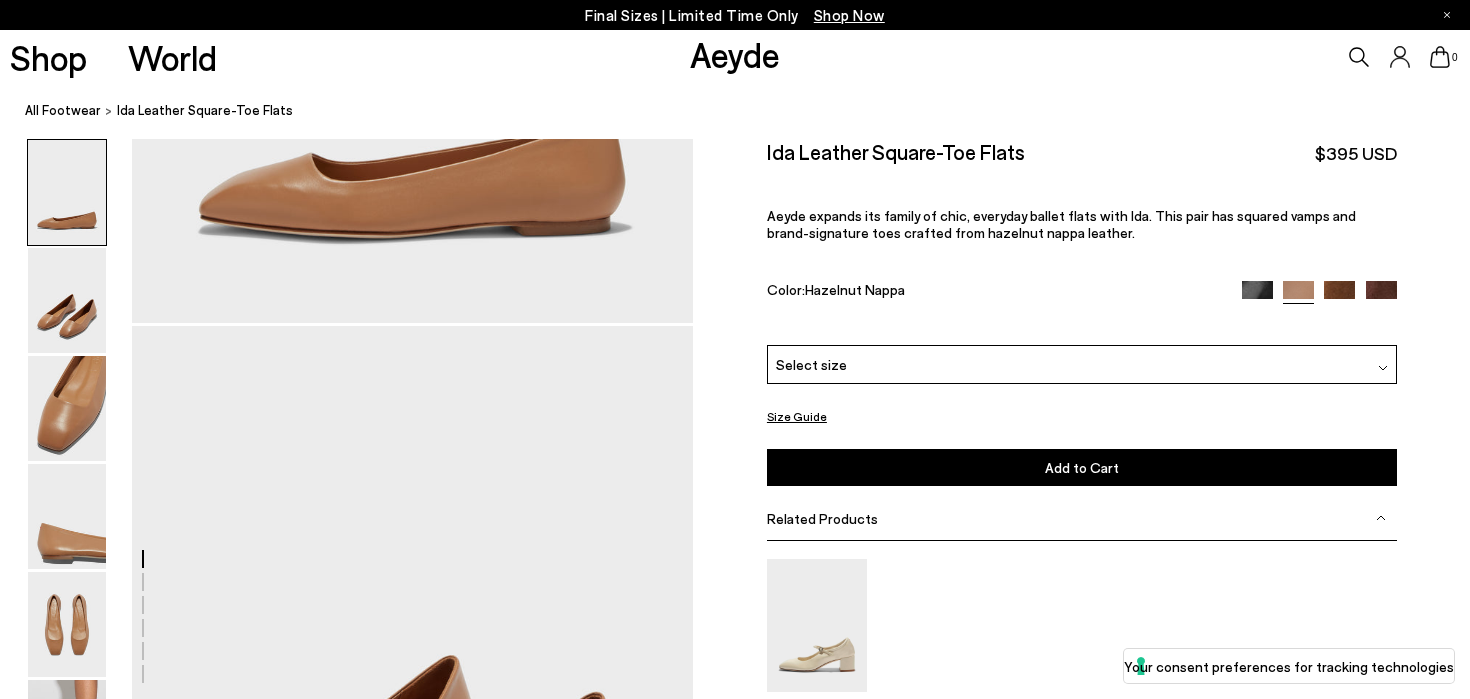 scroll, scrollTop: 381, scrollLeft: 0, axis: vertical 